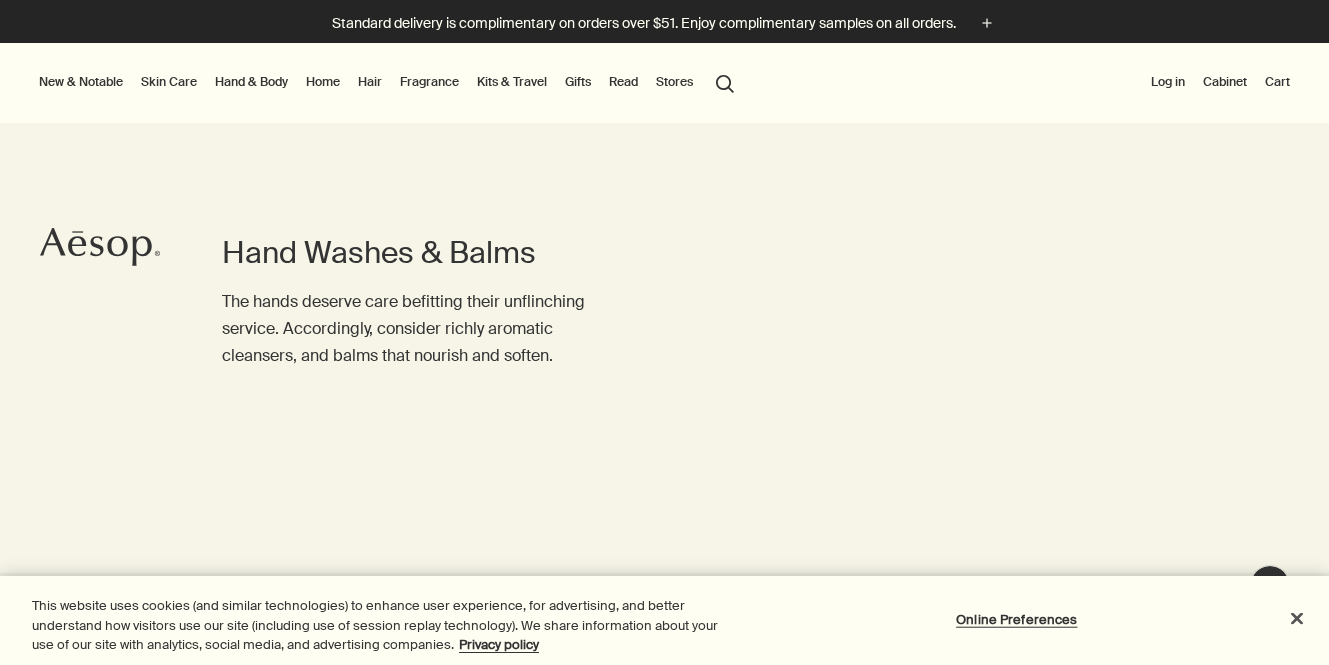 scroll, scrollTop: 0, scrollLeft: 0, axis: both 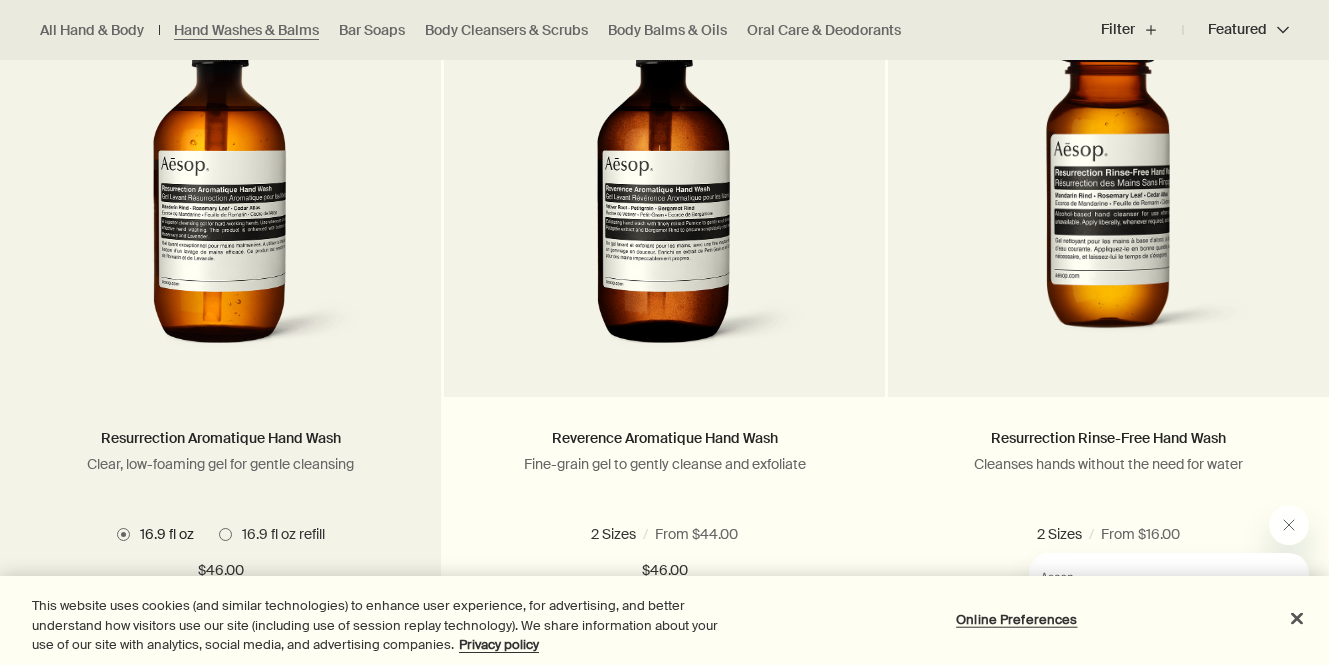 click at bounding box center (220, 182) 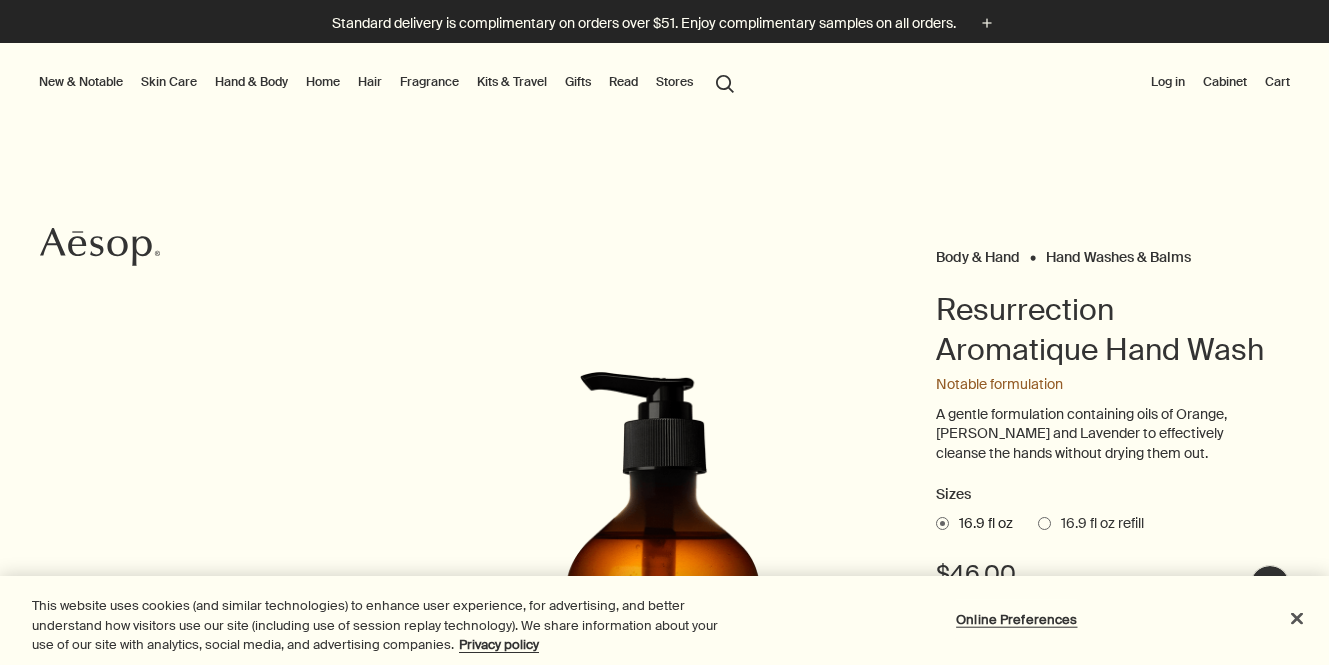 scroll, scrollTop: 0, scrollLeft: 0, axis: both 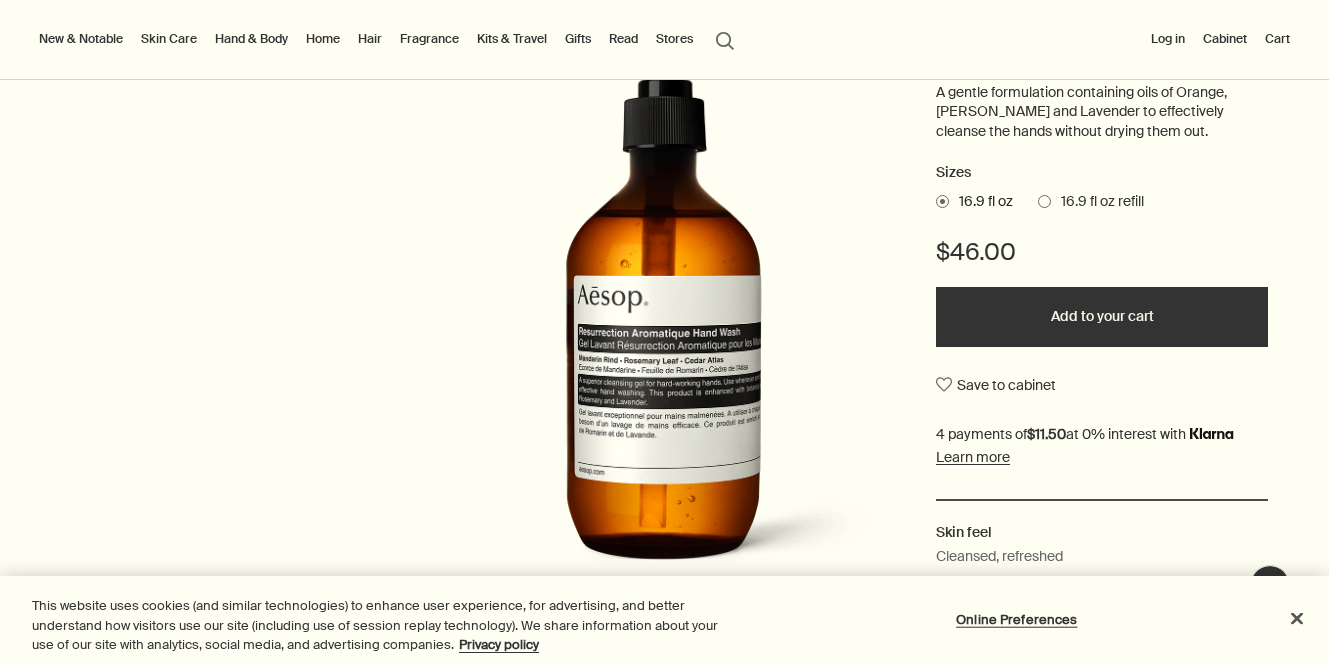 click on "Add to your cart" at bounding box center (1102, 317) 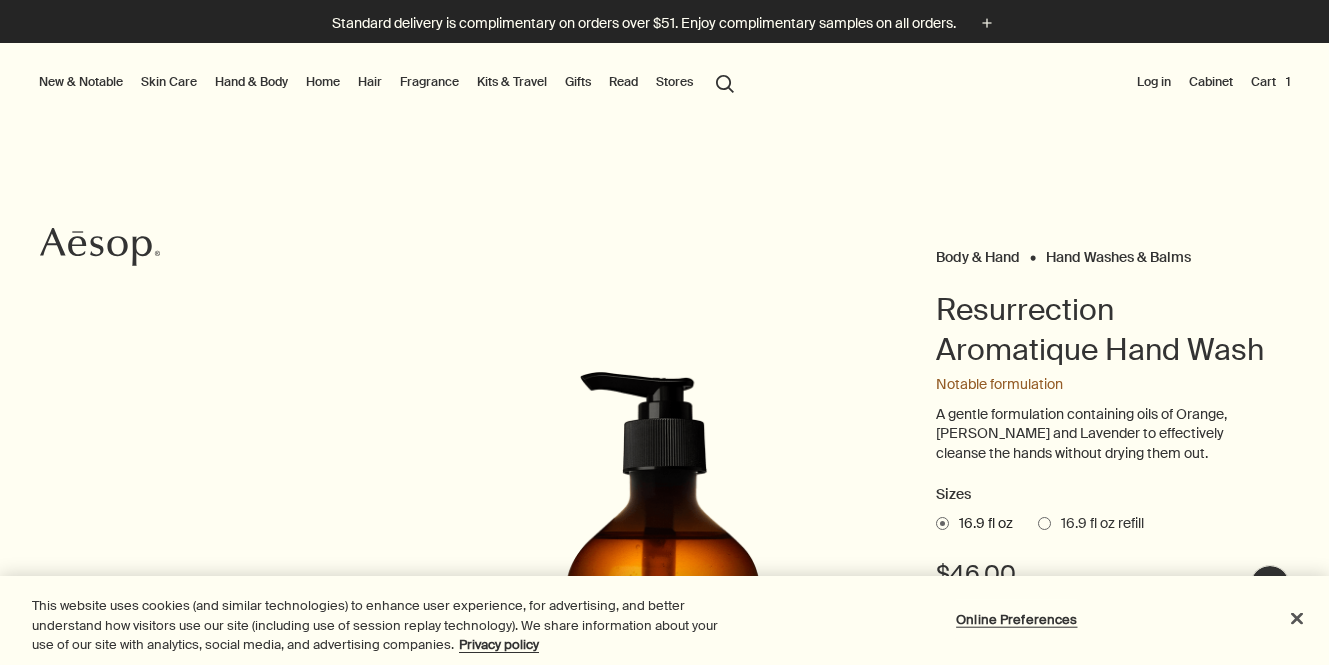 scroll, scrollTop: 0, scrollLeft: 0, axis: both 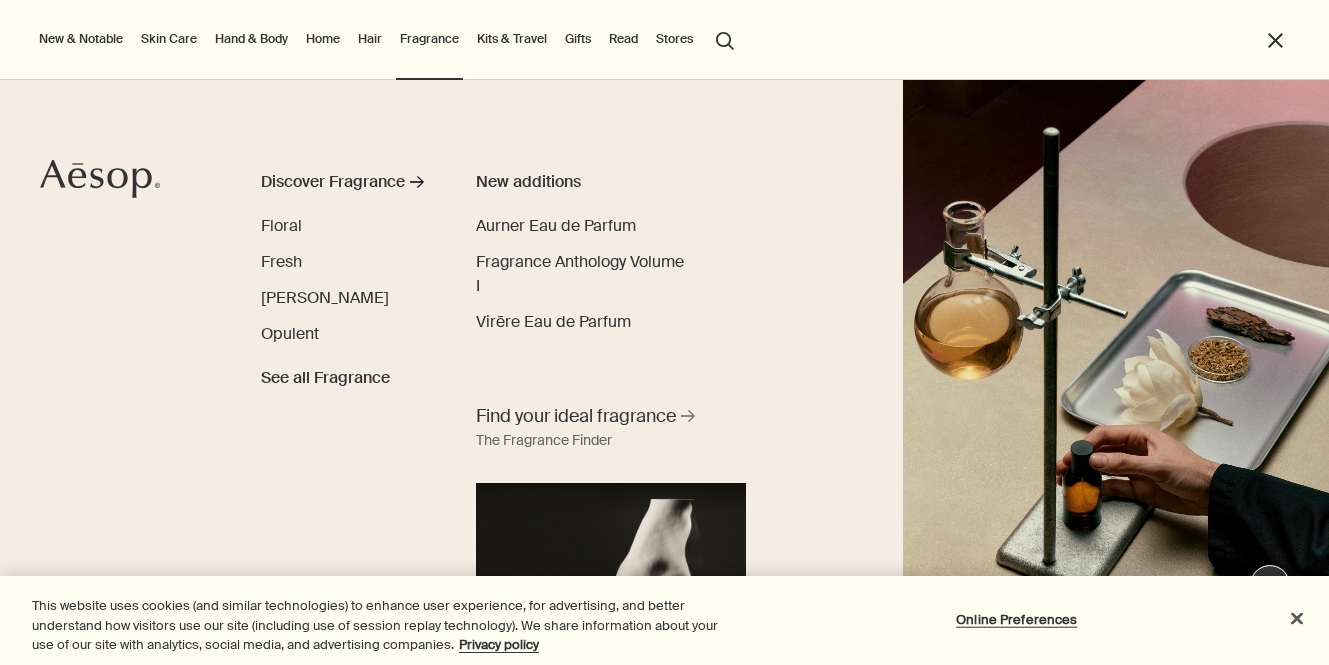 click on "Hair" at bounding box center (370, 39) 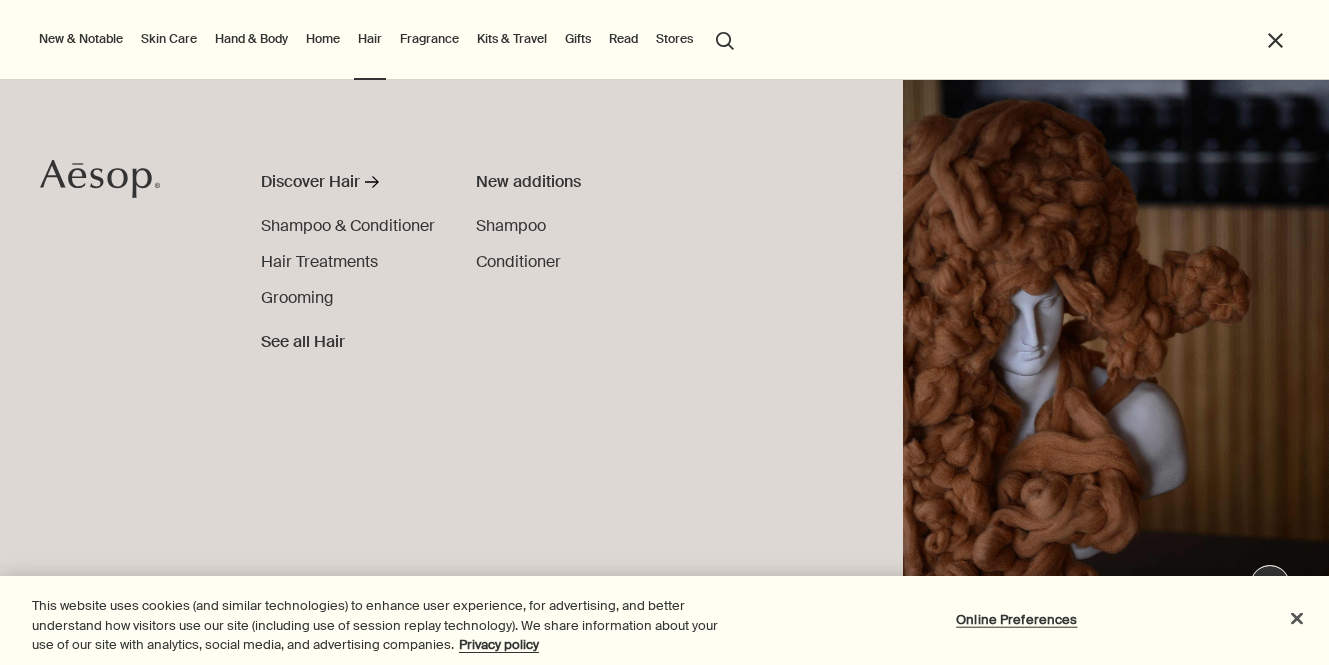click on "Home" at bounding box center (323, 39) 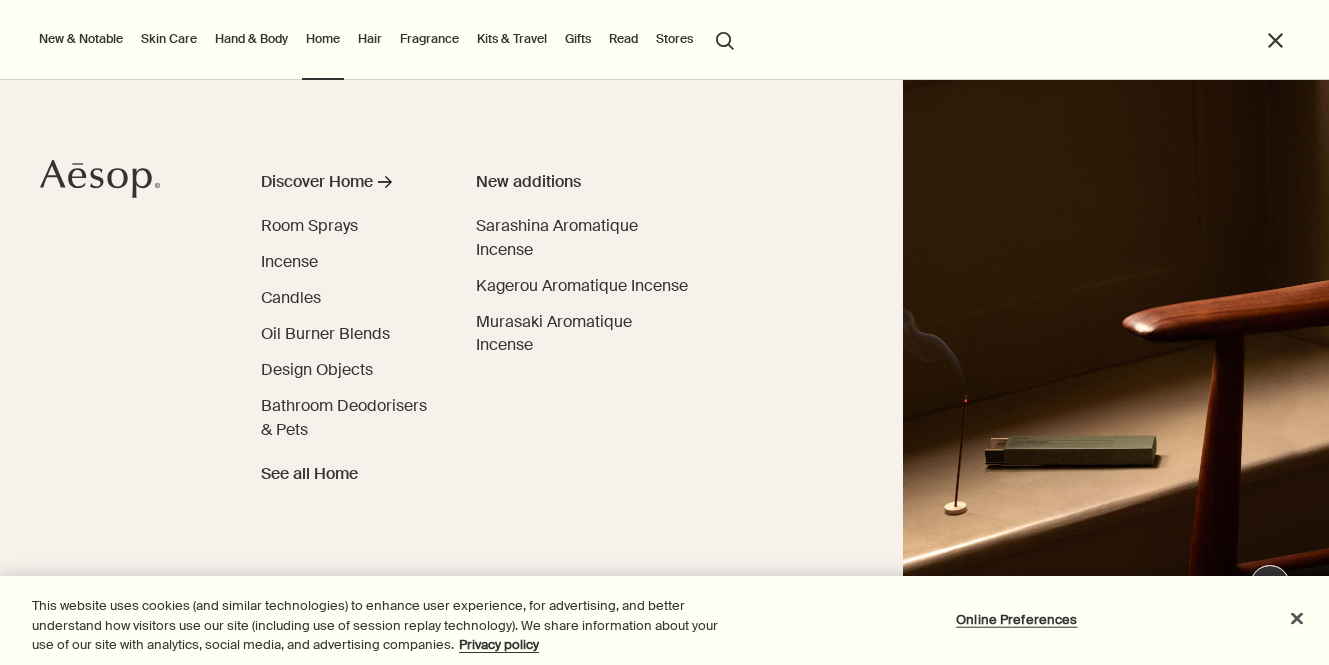 click on "Hand & Body" at bounding box center [251, 39] 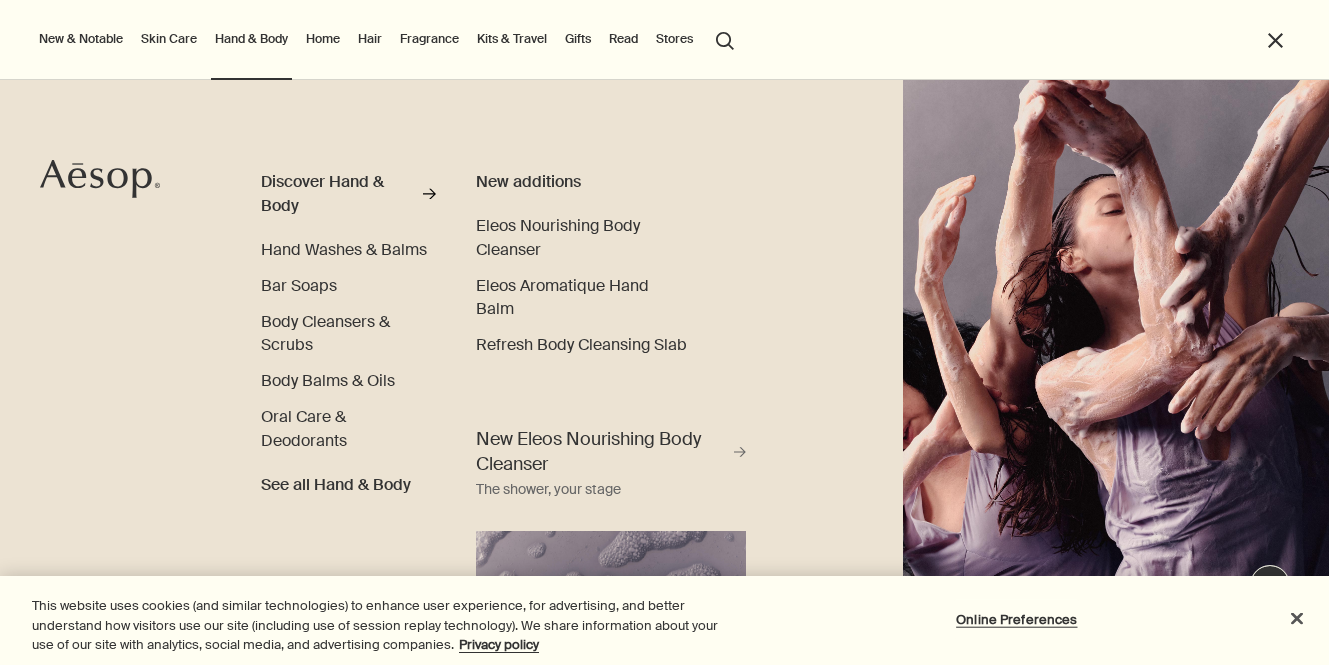 click on "Discover Hand & Body   rightArrow Hand Washes & Balms Bar Soaps Body Cleansers & Scrubs Body Balms & Oils Oral Care & Deodorants See all Hand & Body" at bounding box center (348, 333) 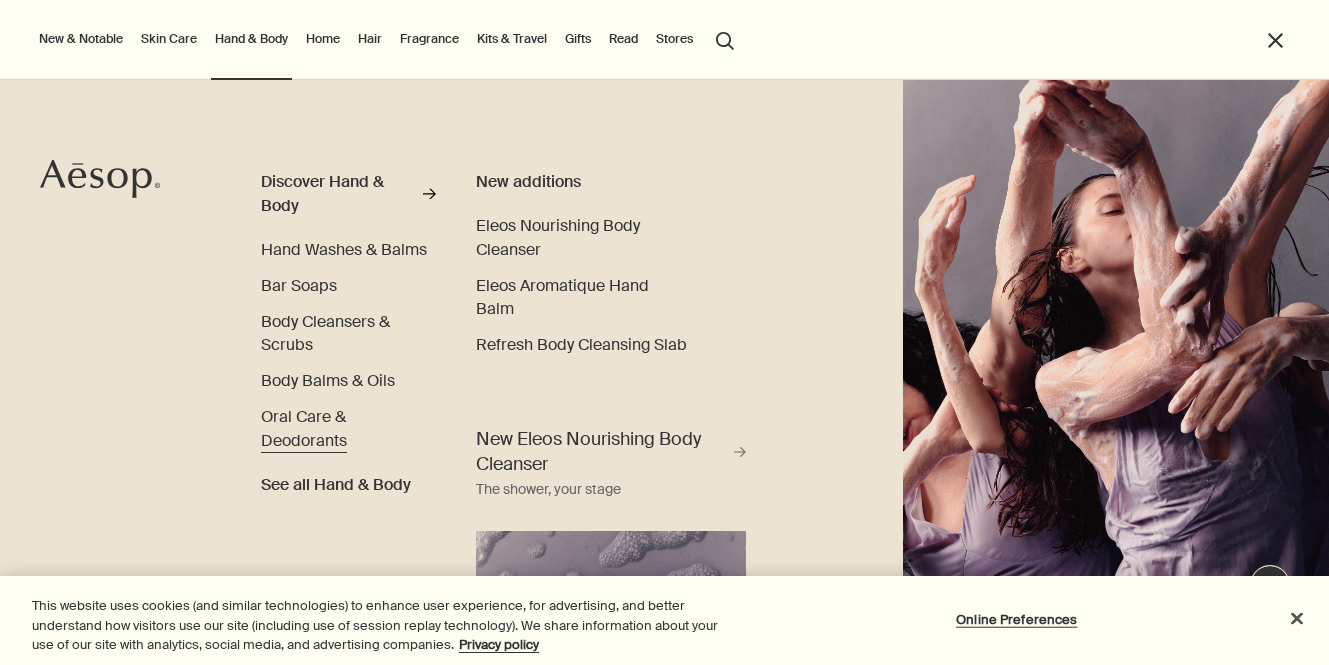 click on "Oral Care & Deodorants" at bounding box center [304, 428] 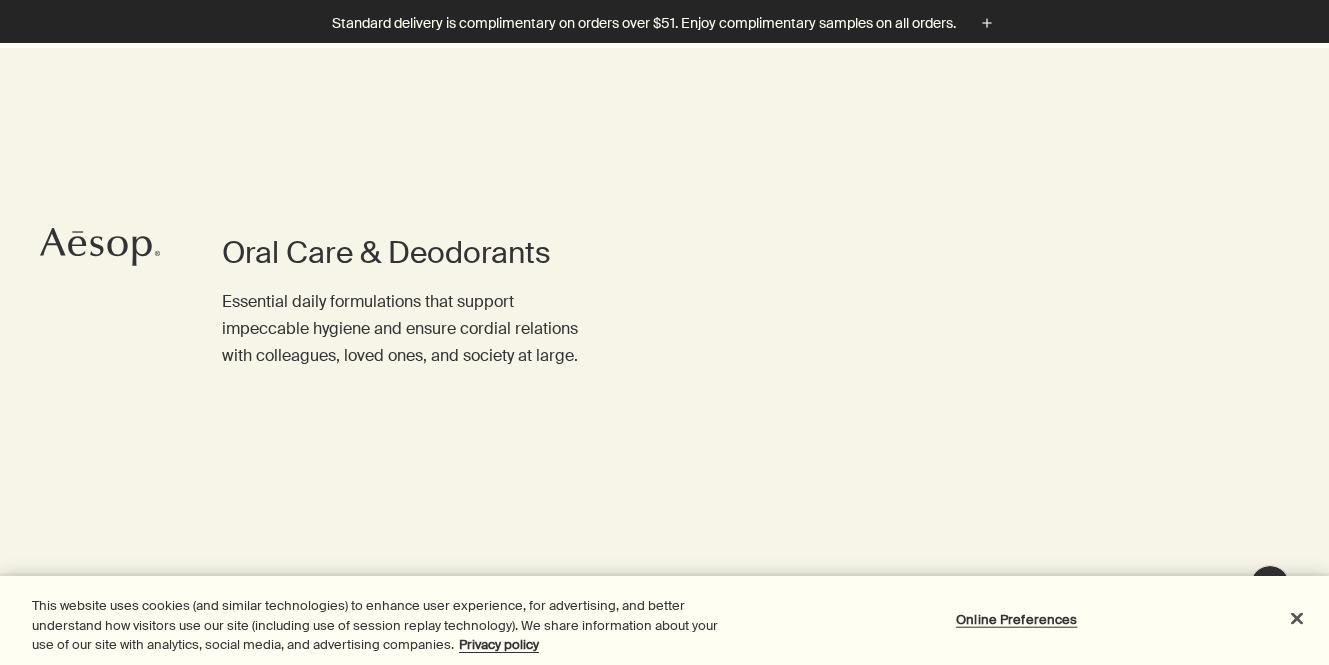 scroll, scrollTop: 386, scrollLeft: 0, axis: vertical 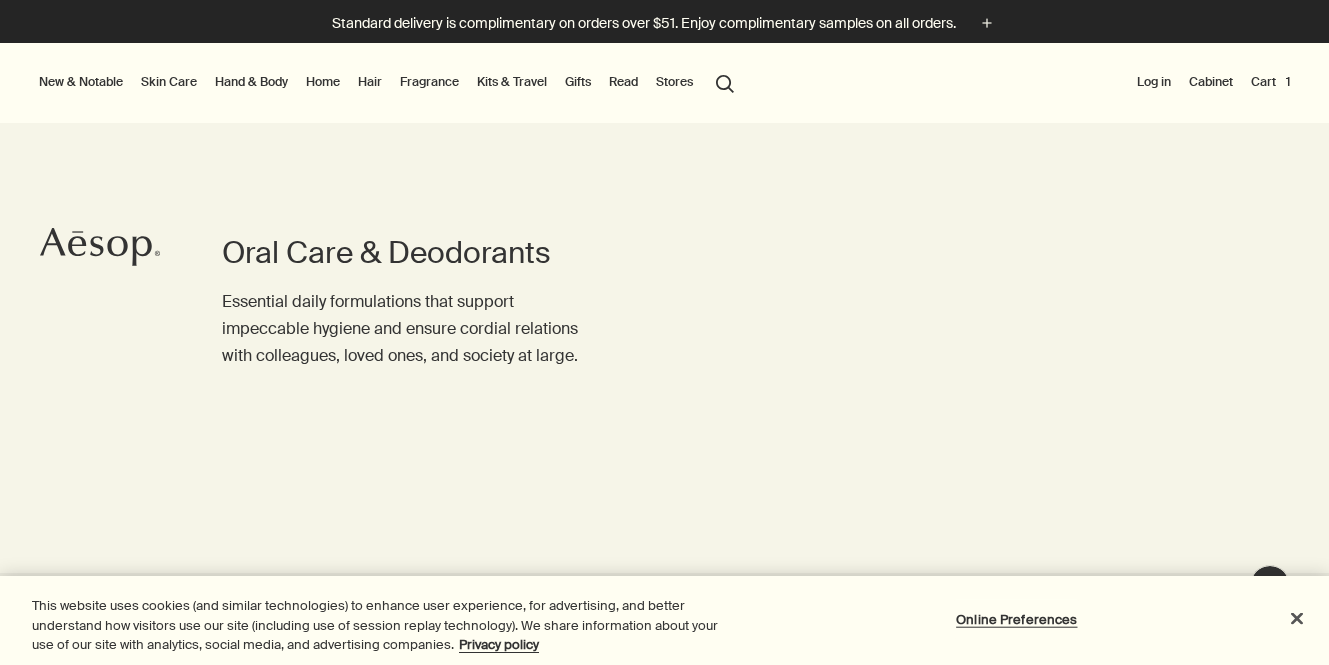 click on "Home" at bounding box center [323, 82] 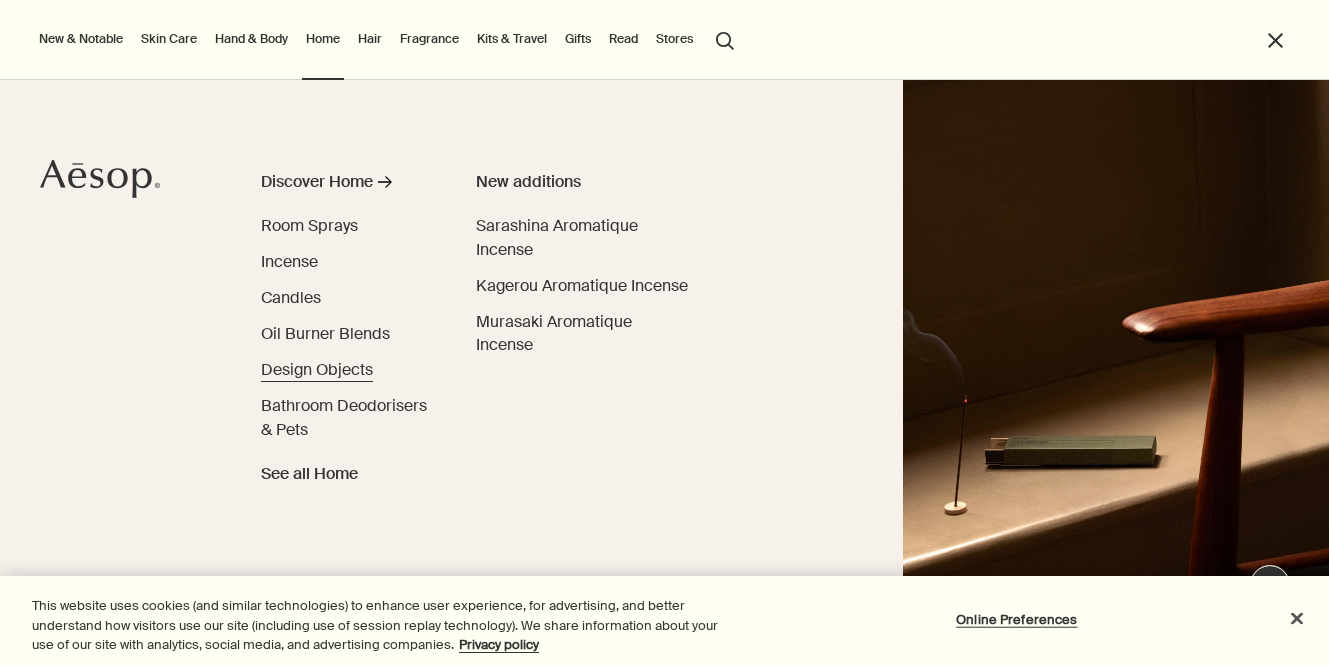 click on "Design Objects" at bounding box center (317, 369) 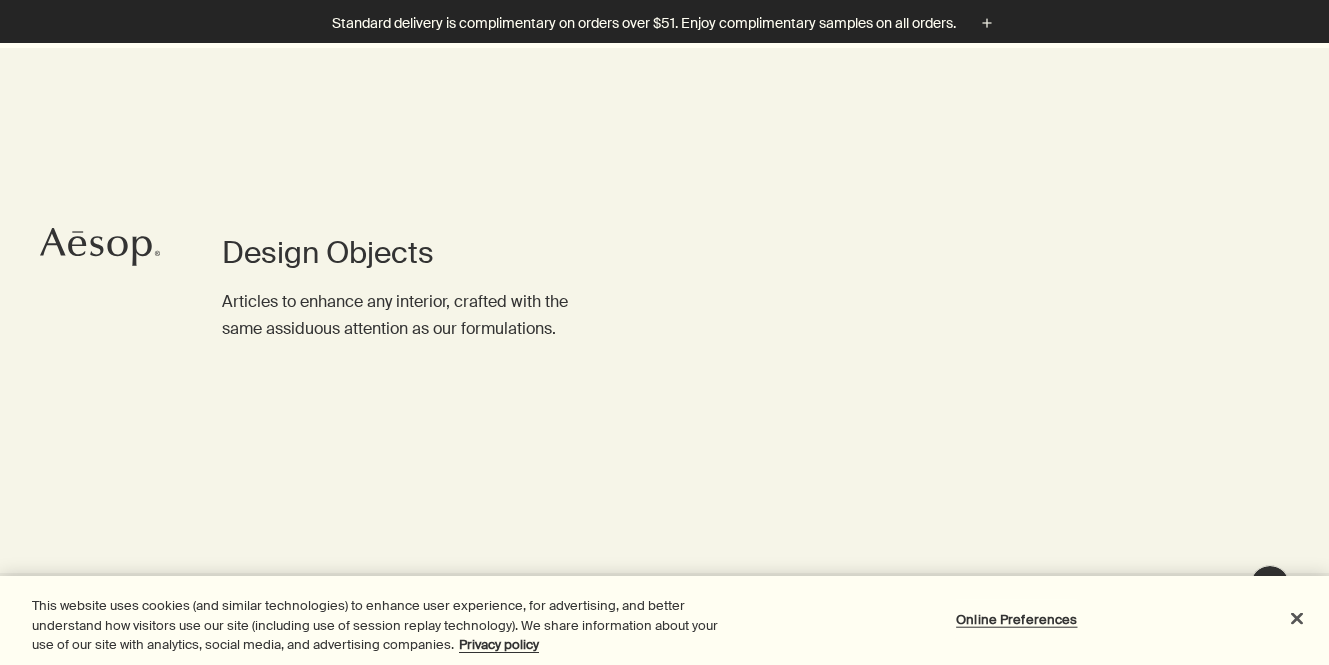 scroll, scrollTop: 546, scrollLeft: 0, axis: vertical 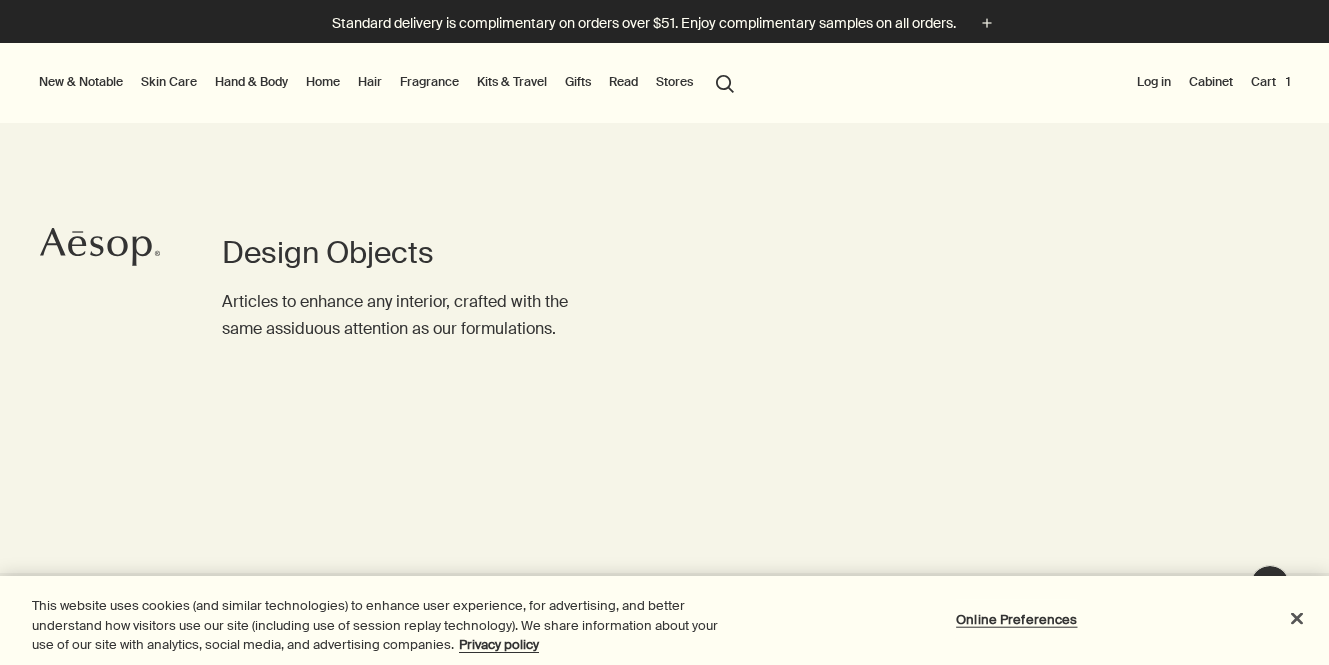 click on "Hand & Body" at bounding box center (251, 82) 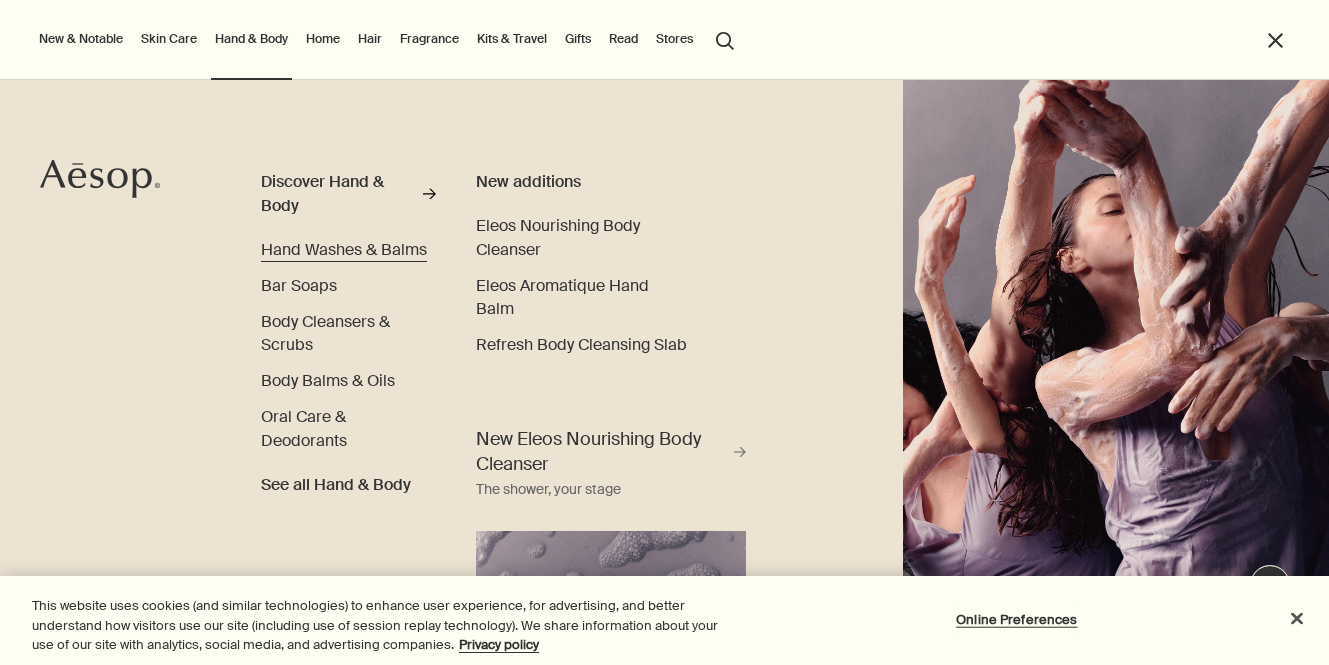click on "Hand Washes & Balms" at bounding box center (344, 249) 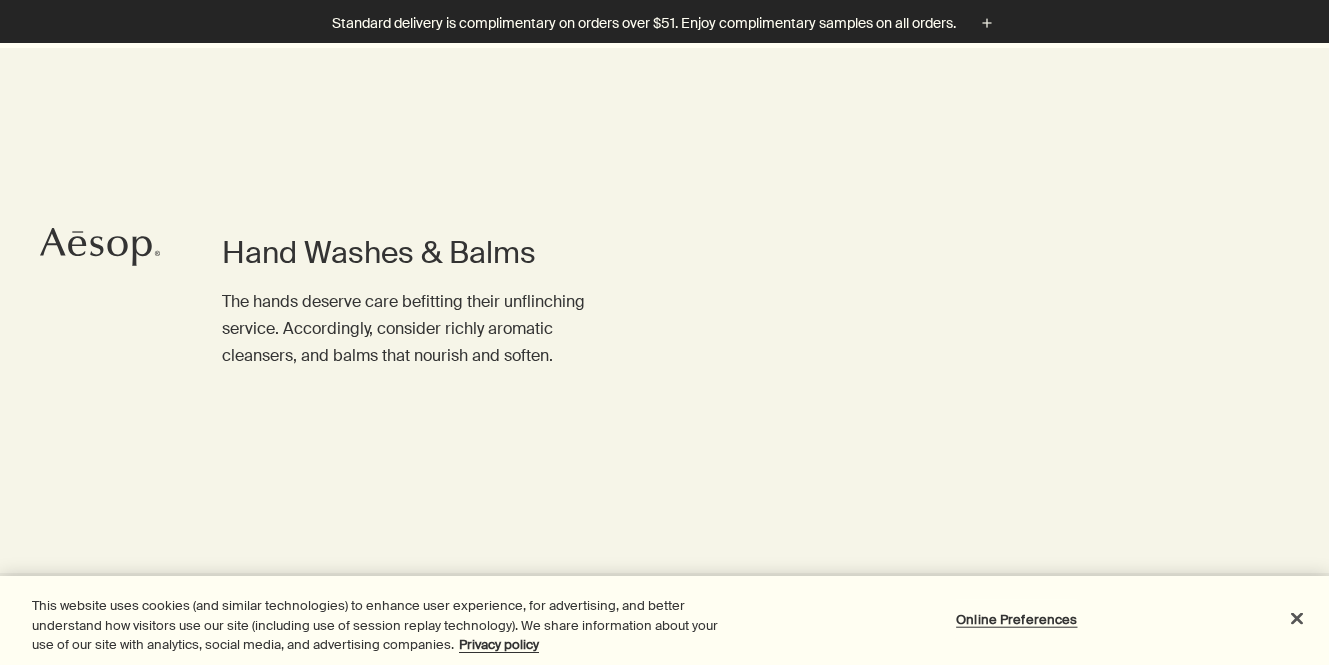 scroll, scrollTop: 376, scrollLeft: 0, axis: vertical 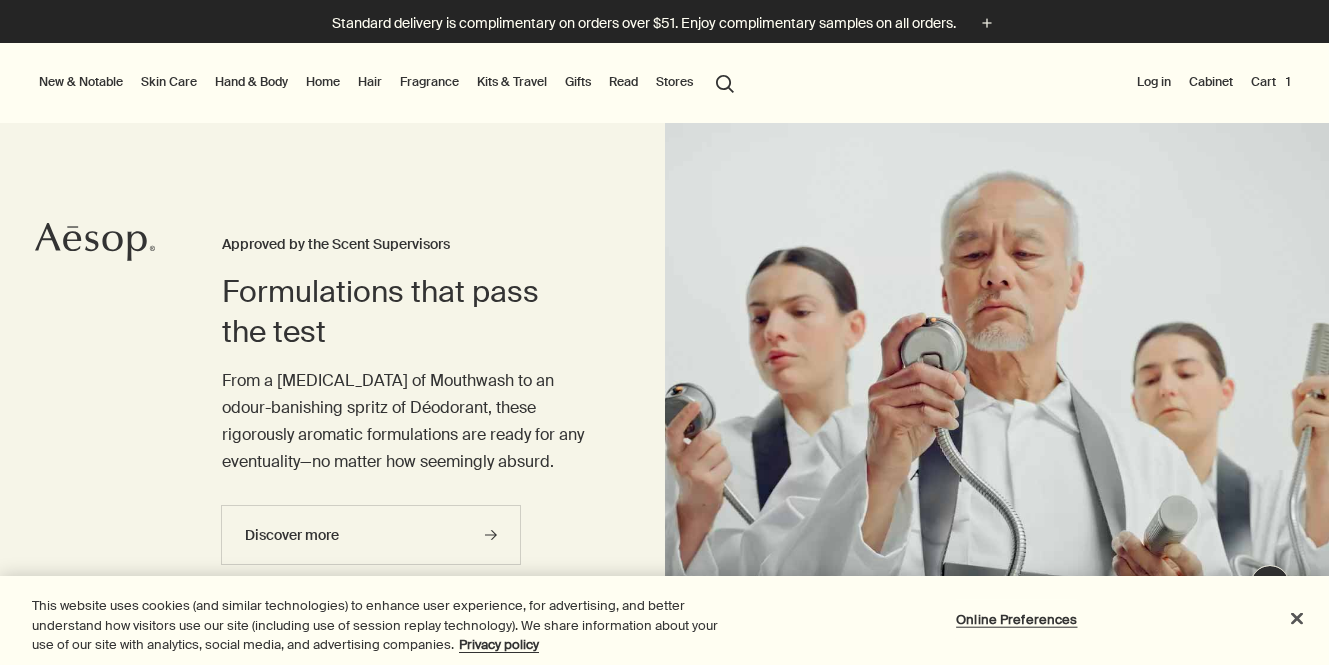 click on "Hair" at bounding box center [370, 82] 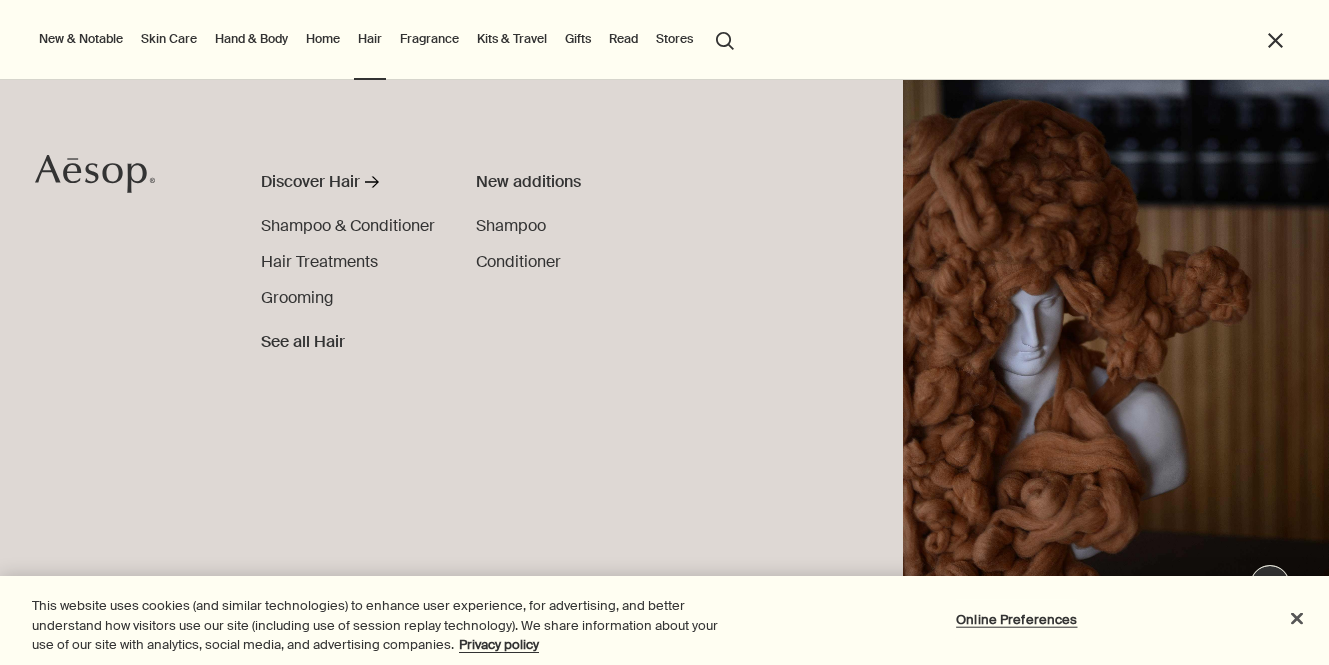 click on "Home" at bounding box center (323, 39) 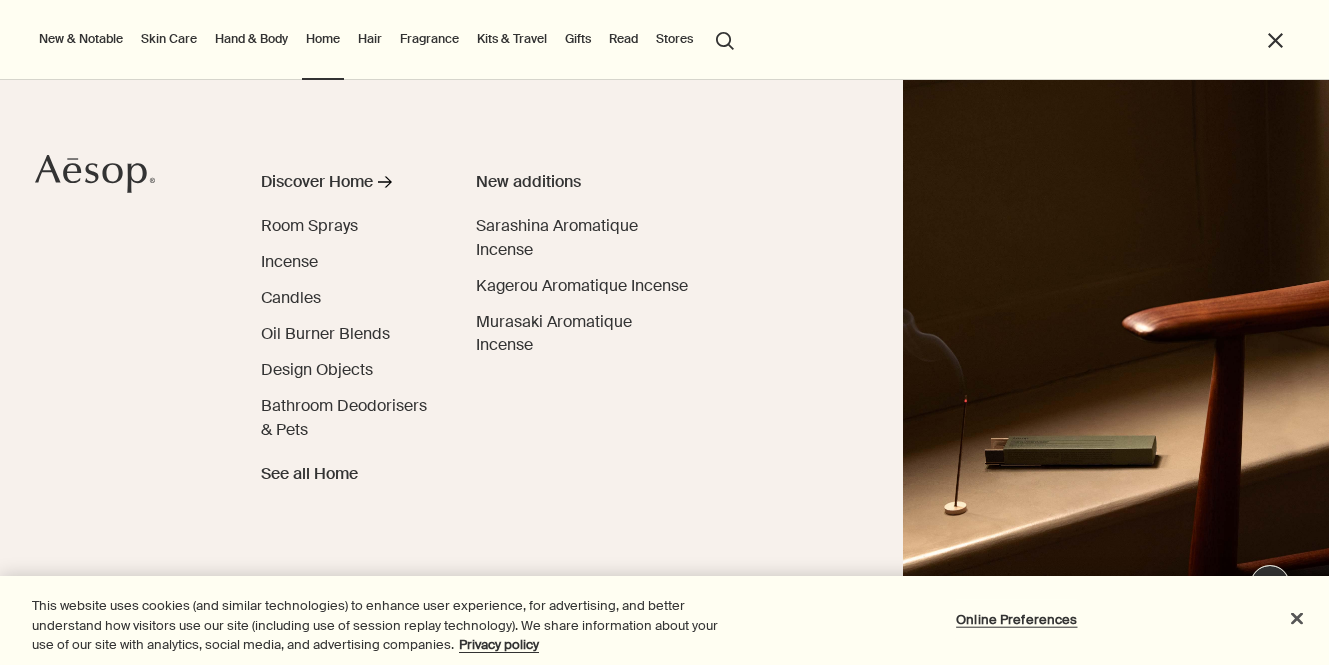 click on "Hand & Body" at bounding box center [251, 39] 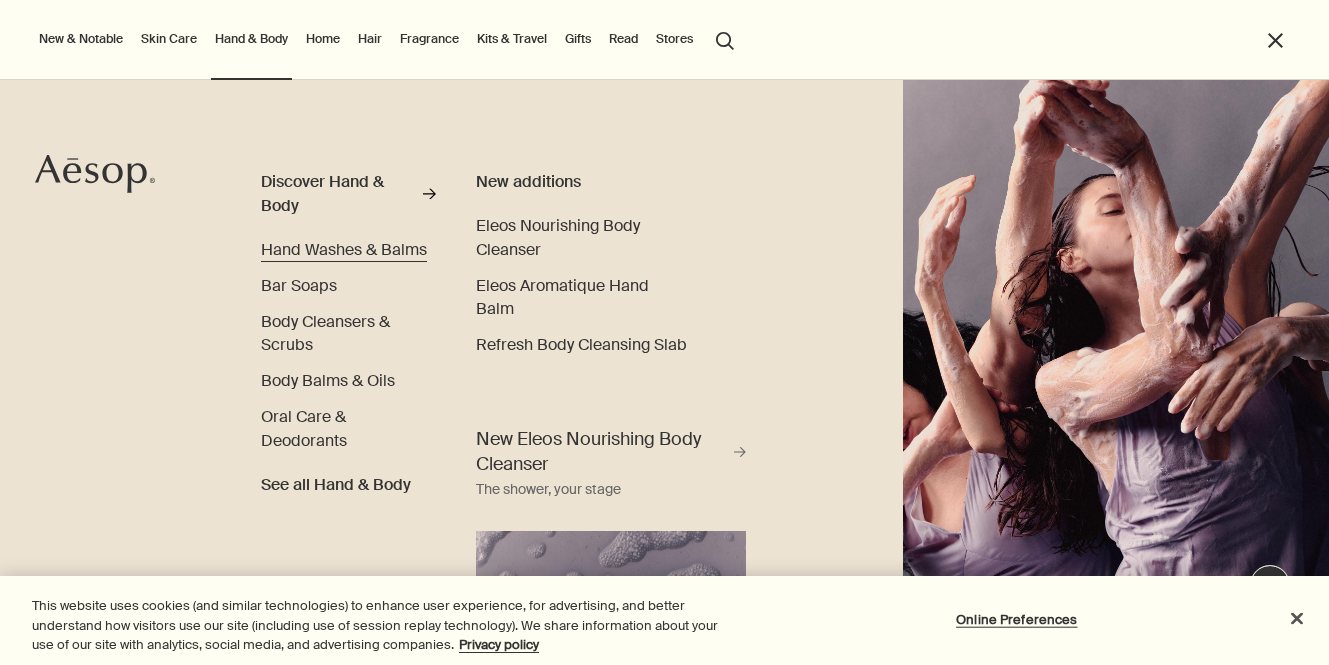 click on "Hand Washes & Balms" at bounding box center (344, 249) 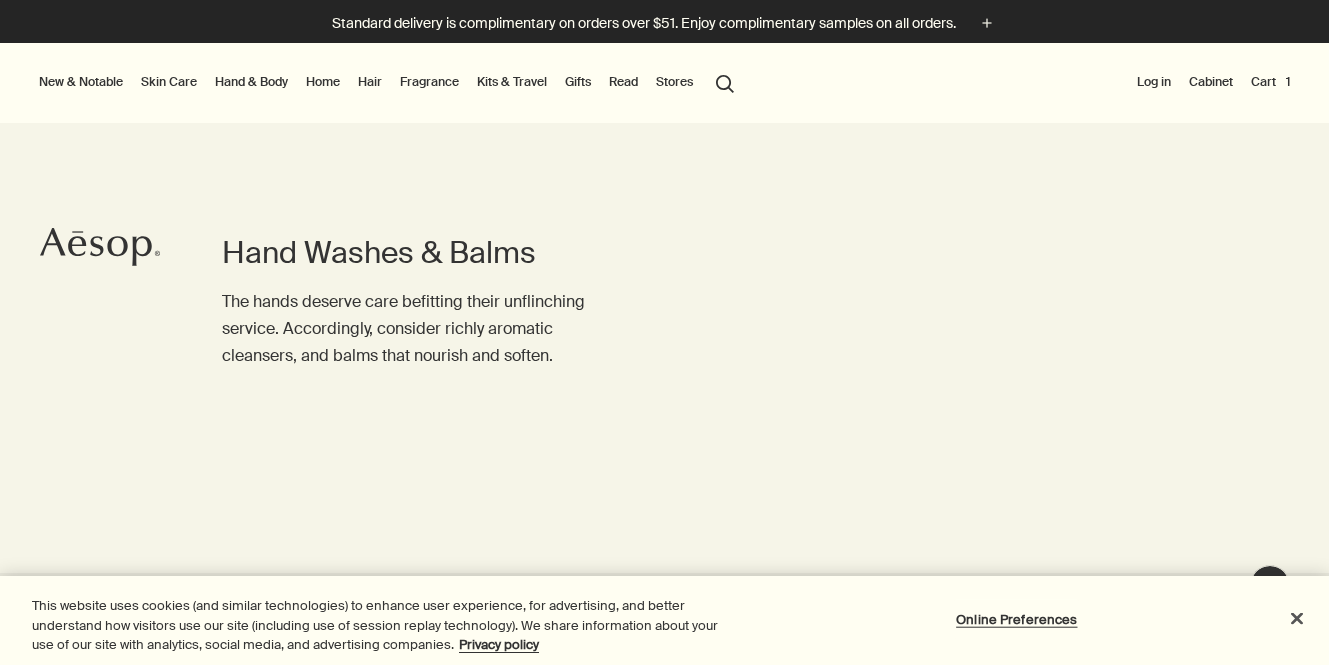 scroll, scrollTop: 0, scrollLeft: 0, axis: both 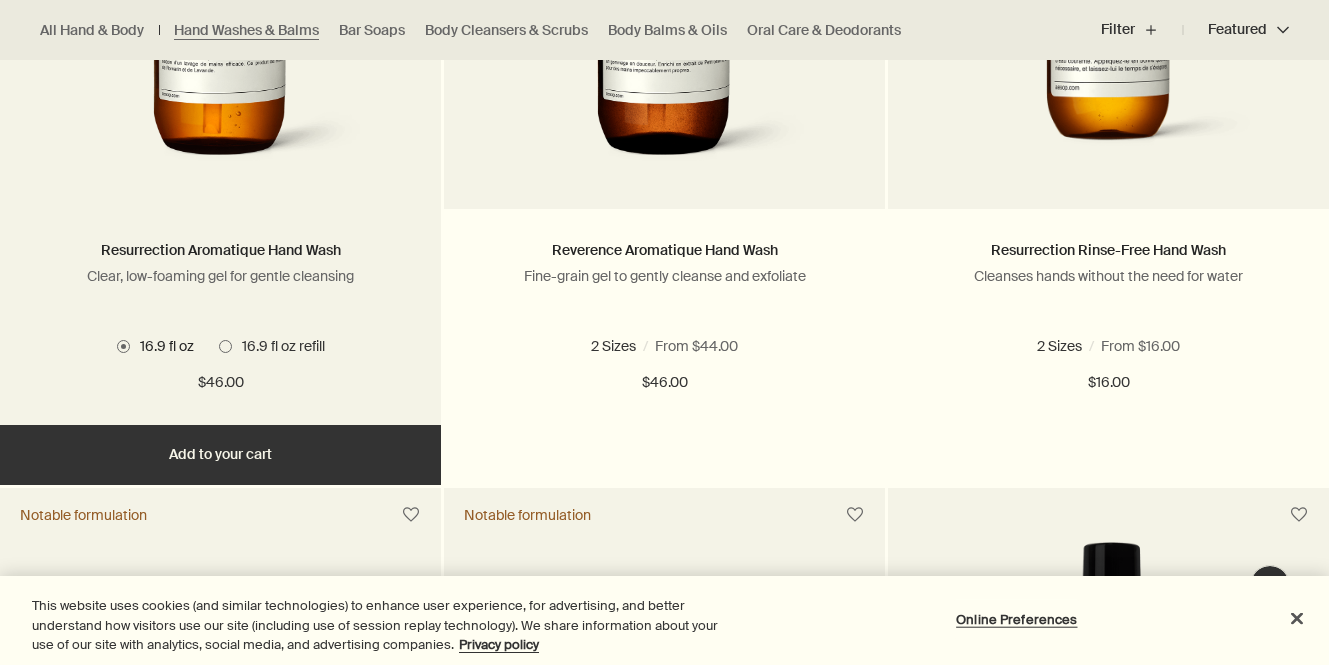 click on "Add Add to your cart" at bounding box center [220, 455] 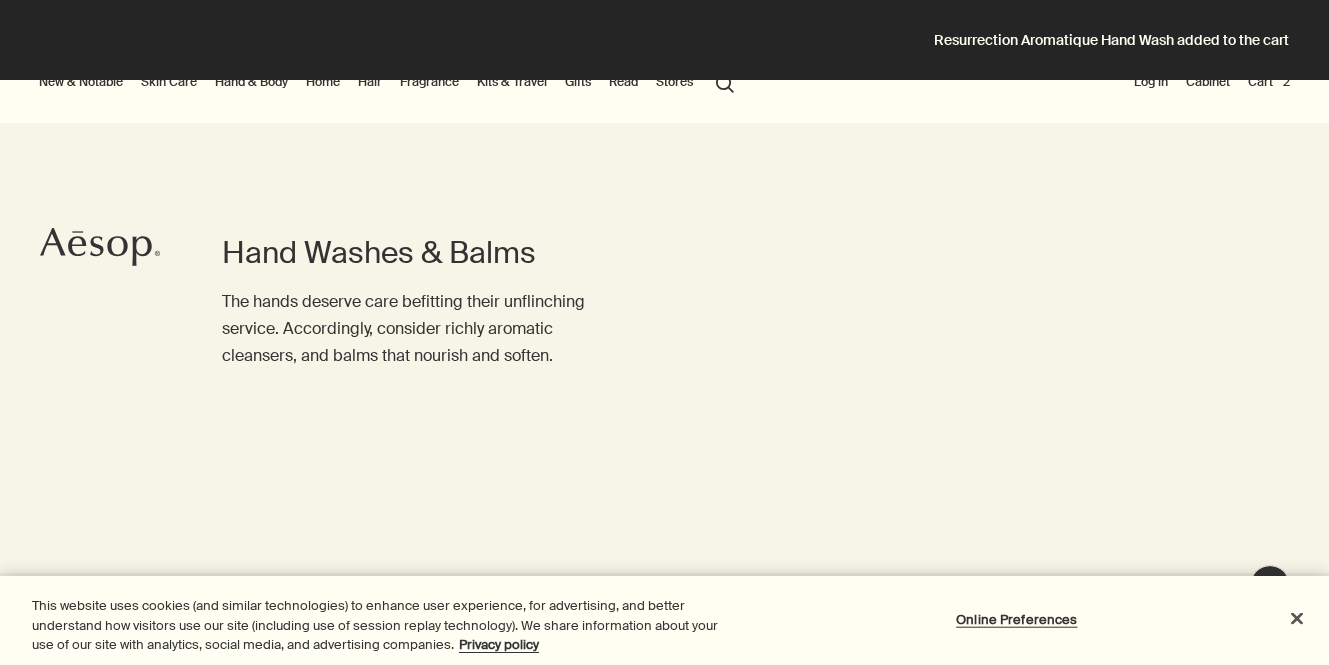 scroll, scrollTop: 0, scrollLeft: 0, axis: both 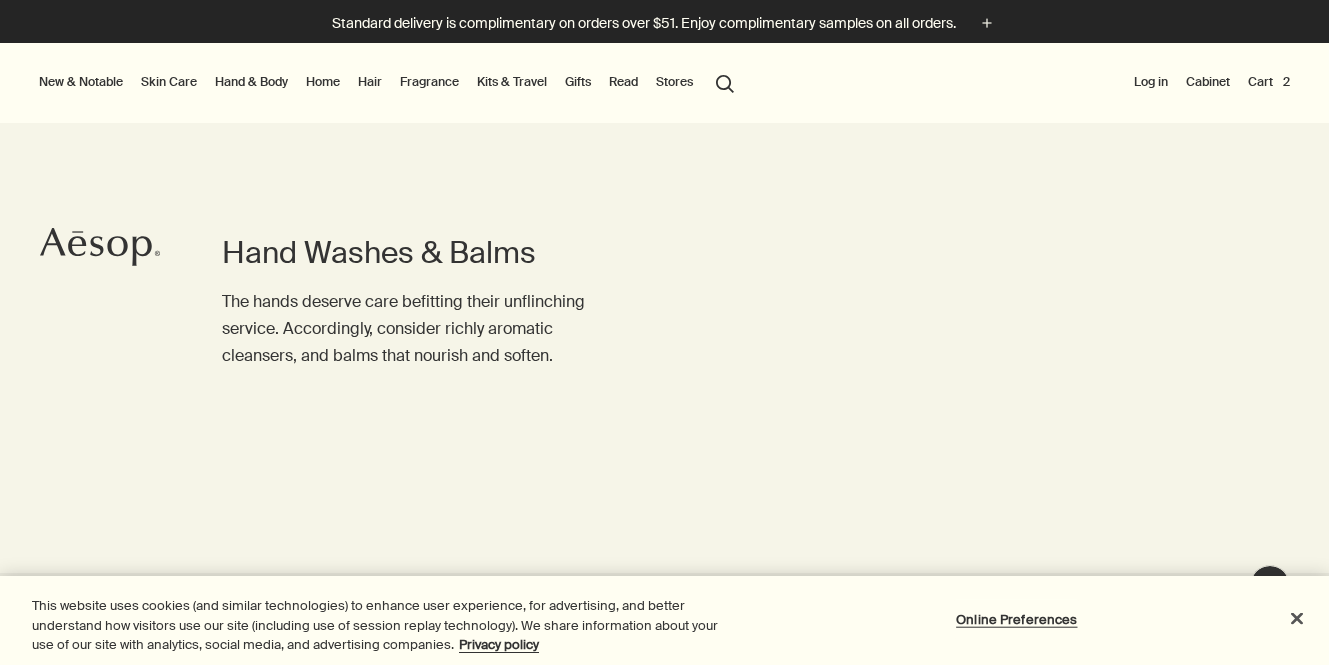 click on "Hand & Body" at bounding box center (251, 82) 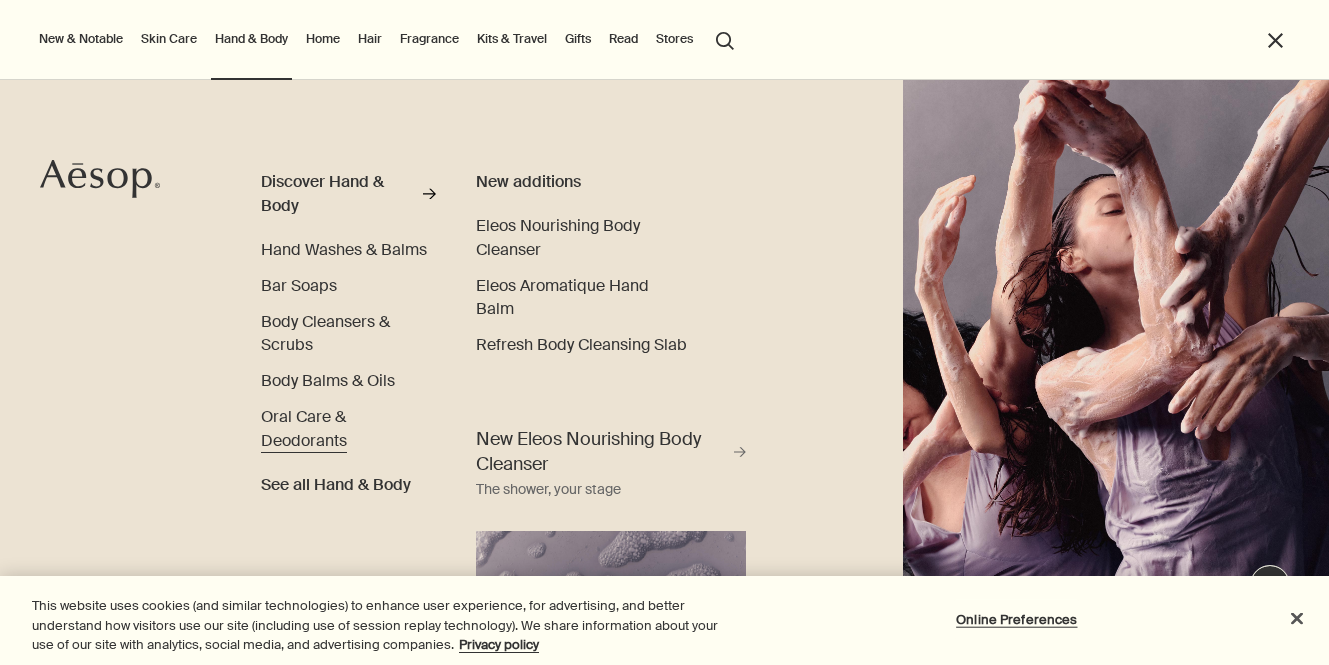 click on "Oral Care & Deodorants" at bounding box center (304, 428) 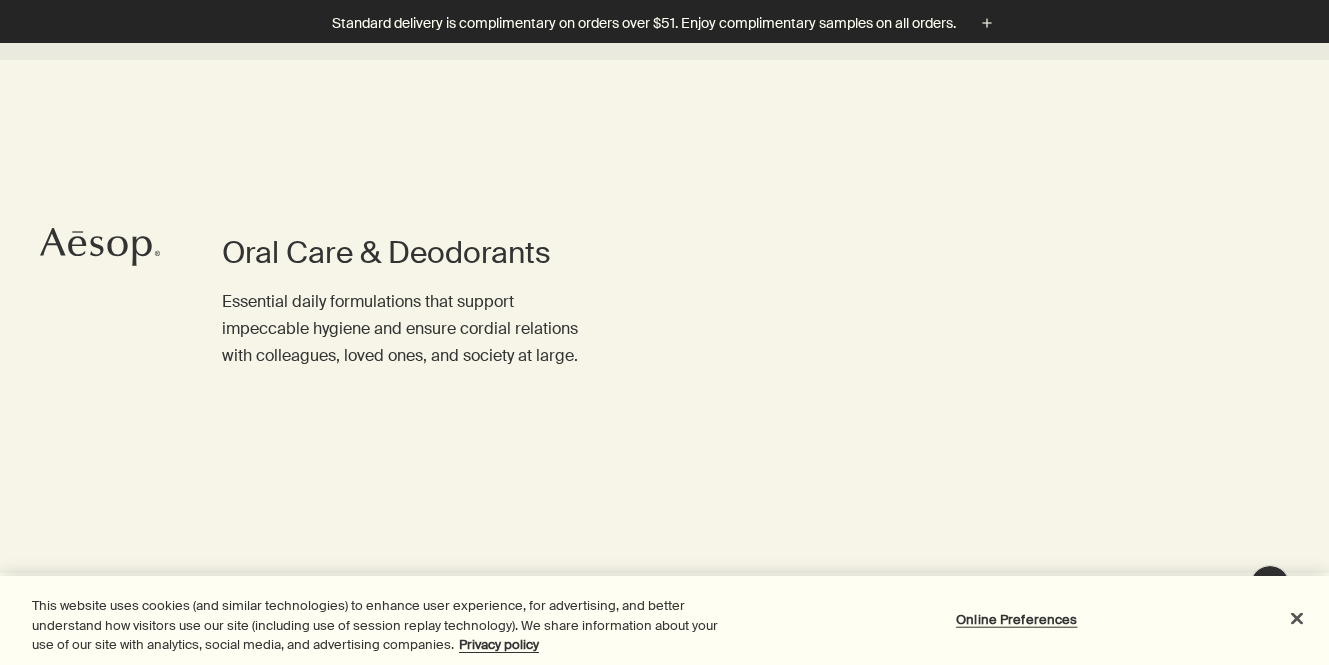 scroll, scrollTop: 674, scrollLeft: 0, axis: vertical 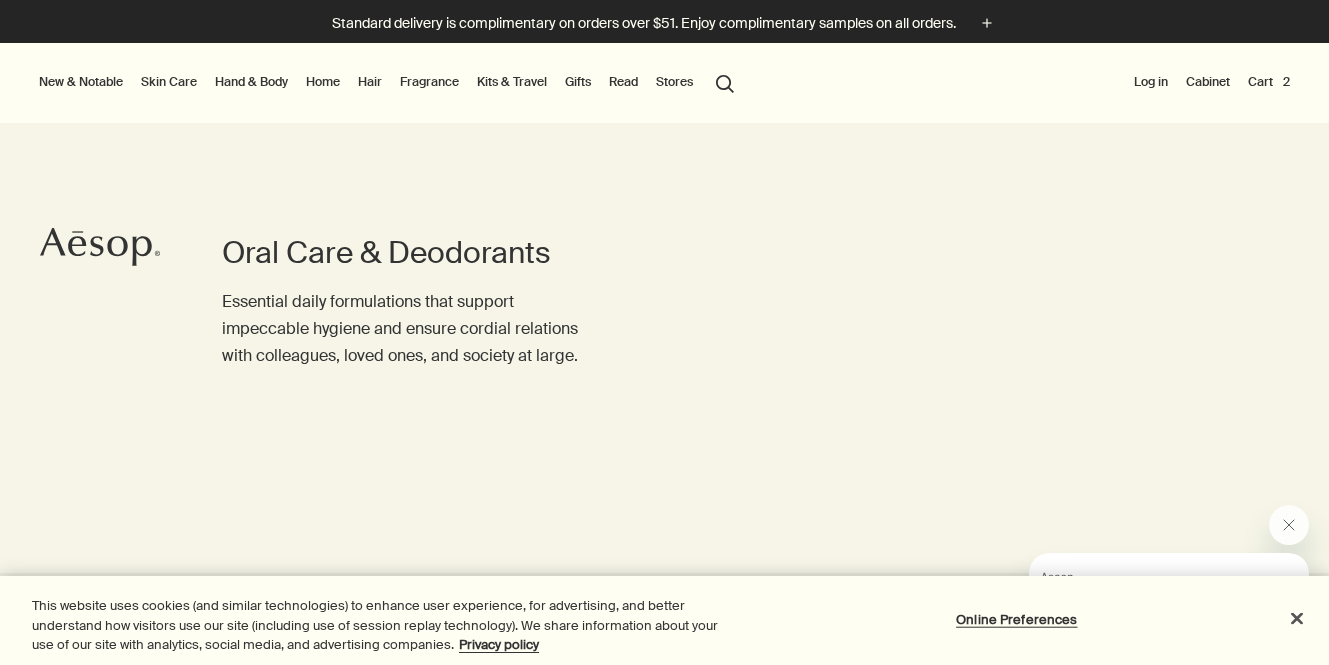 click on "Cart 2" at bounding box center (1269, 82) 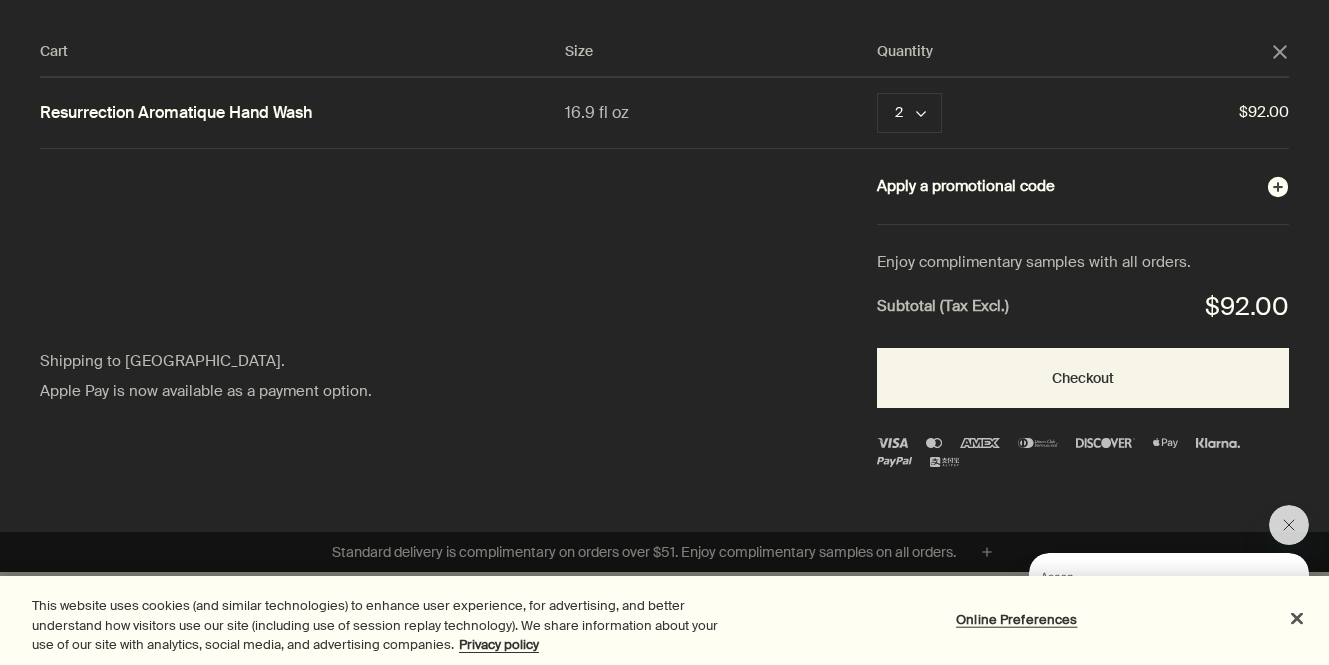 click on "Apply a promotional code plusAndCloseWithCircle" at bounding box center [1083, 187] 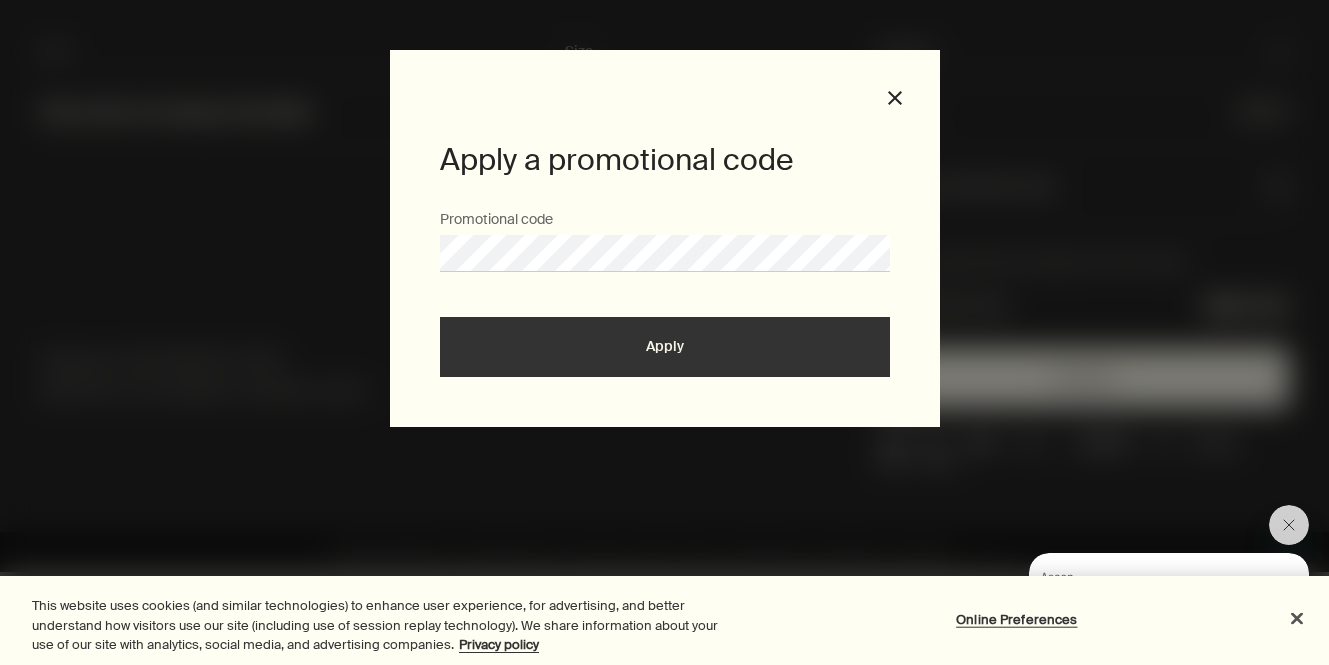 click on "Apply" at bounding box center (665, 347) 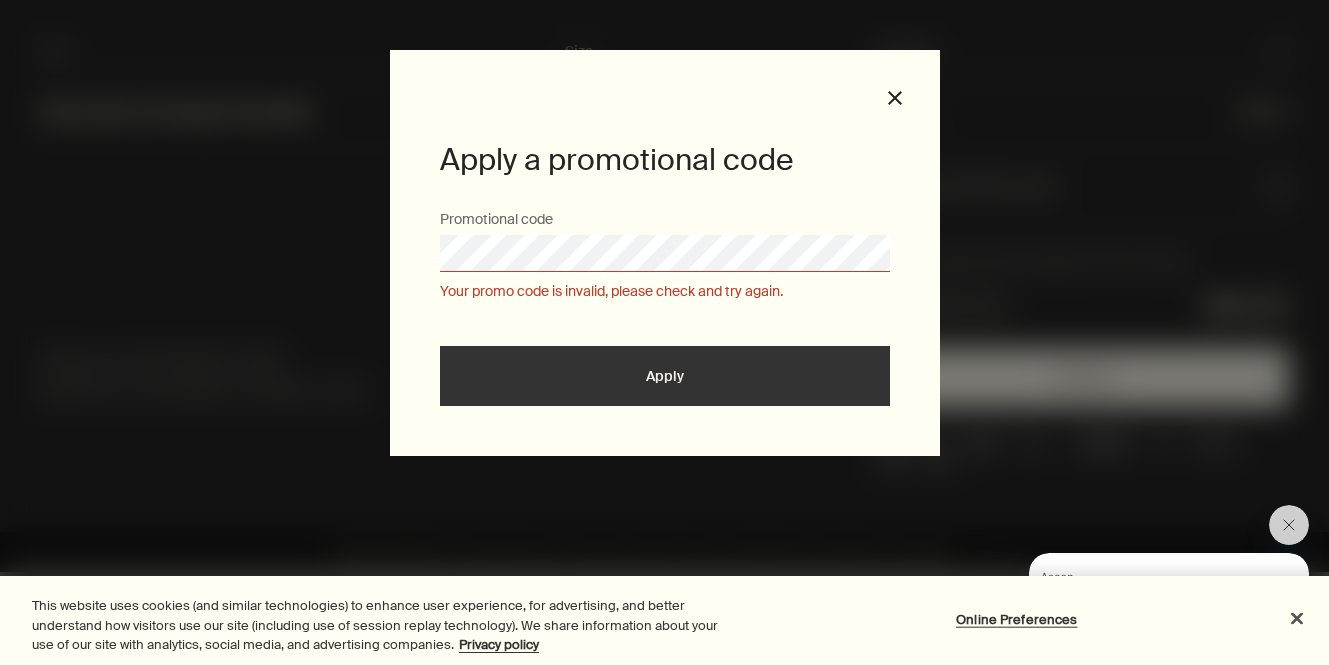click on "Apply a promotional code Promotional code Your promo code is invalid, please check and try again. Apply close" at bounding box center [665, 253] 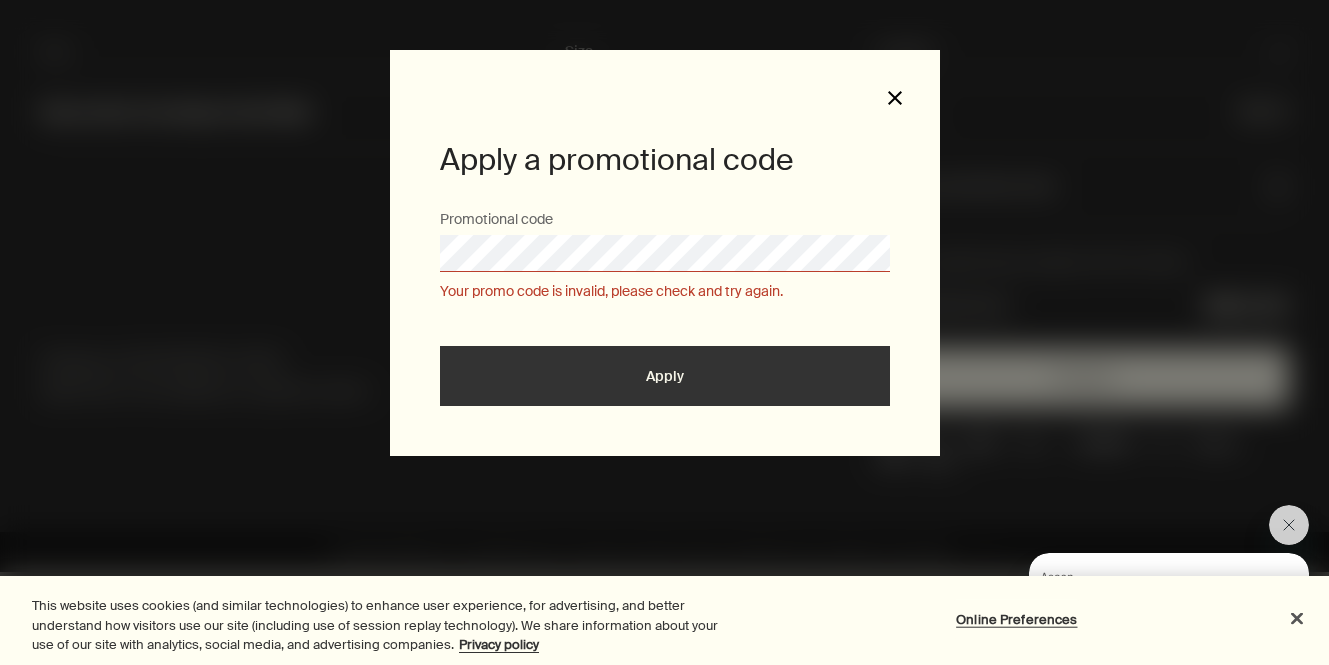 click on "close" at bounding box center [895, 98] 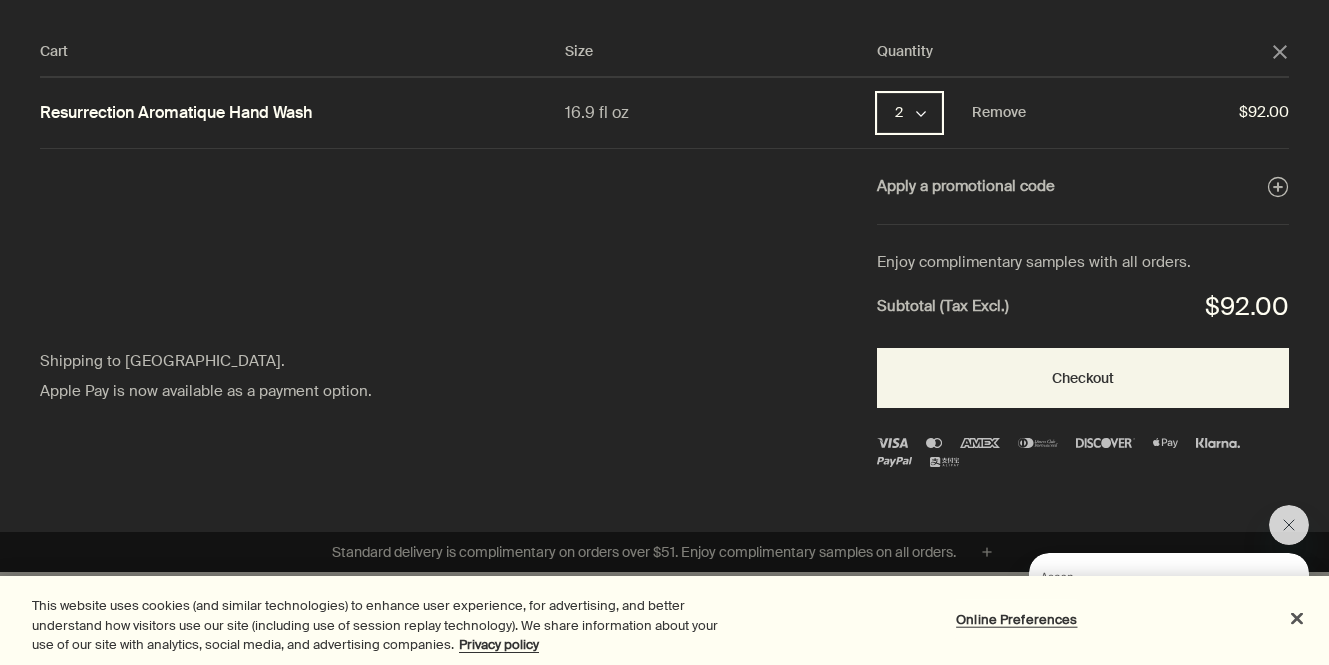 click on "2 chevron" at bounding box center [909, 113] 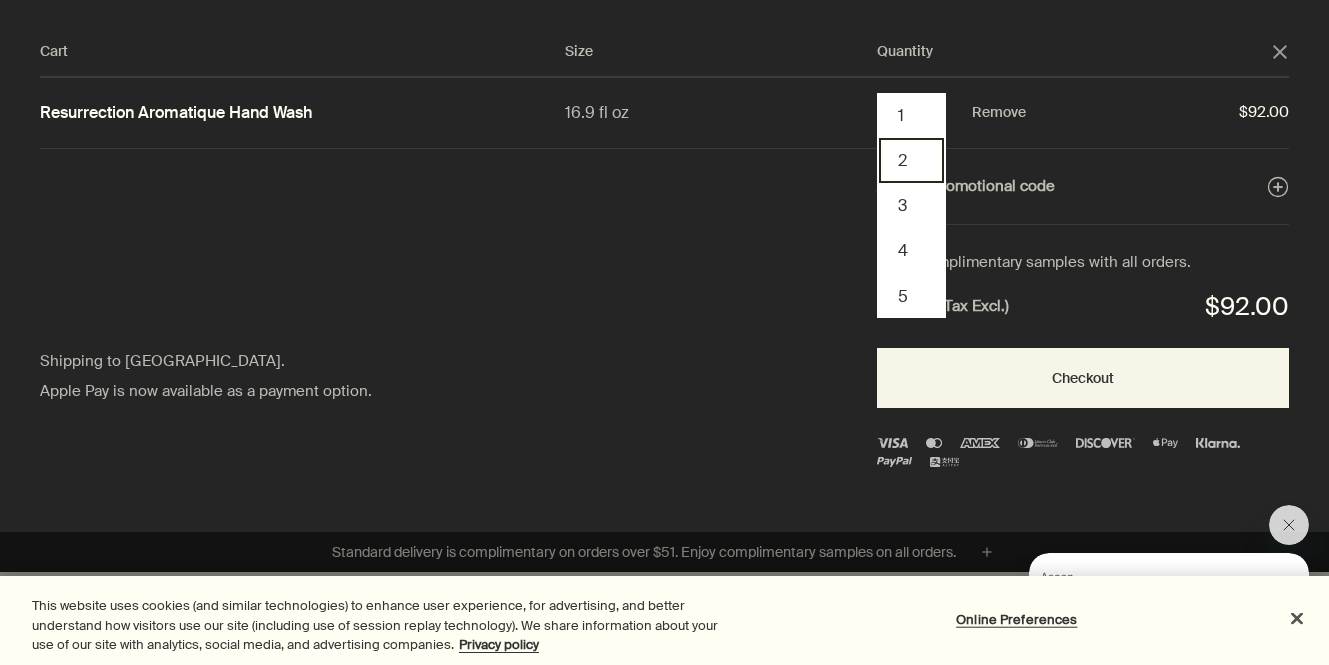 click on "2" at bounding box center [911, 160] 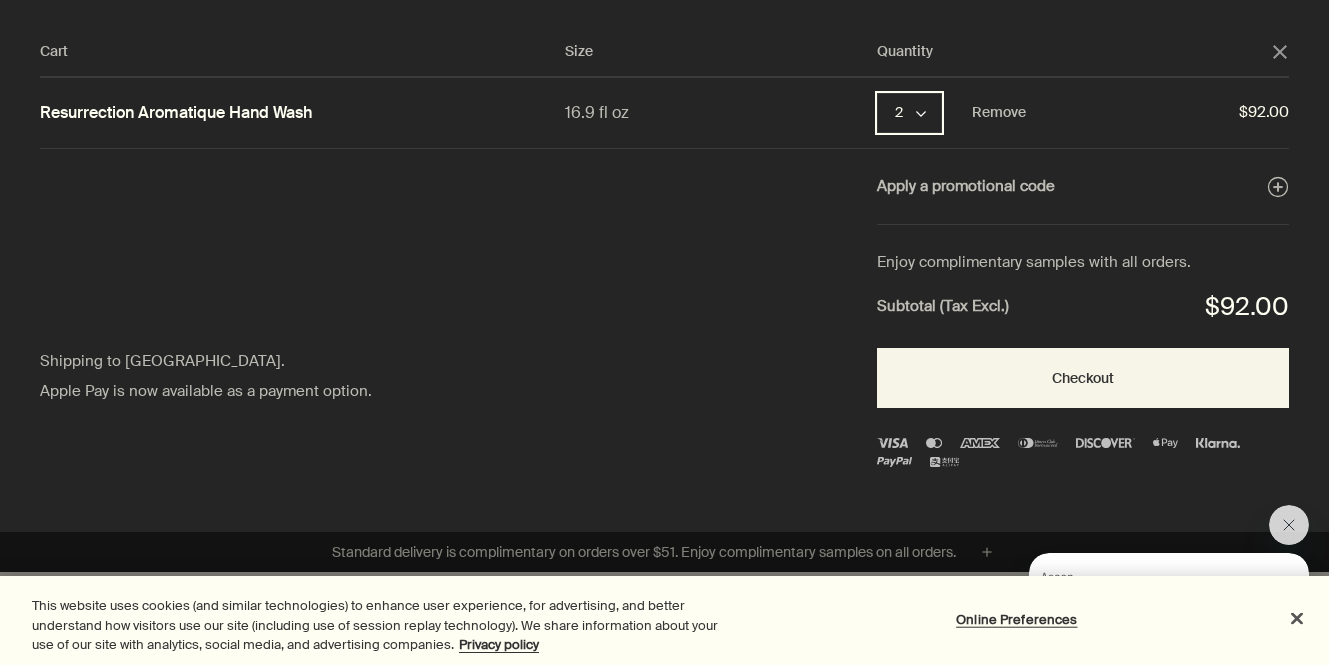 click 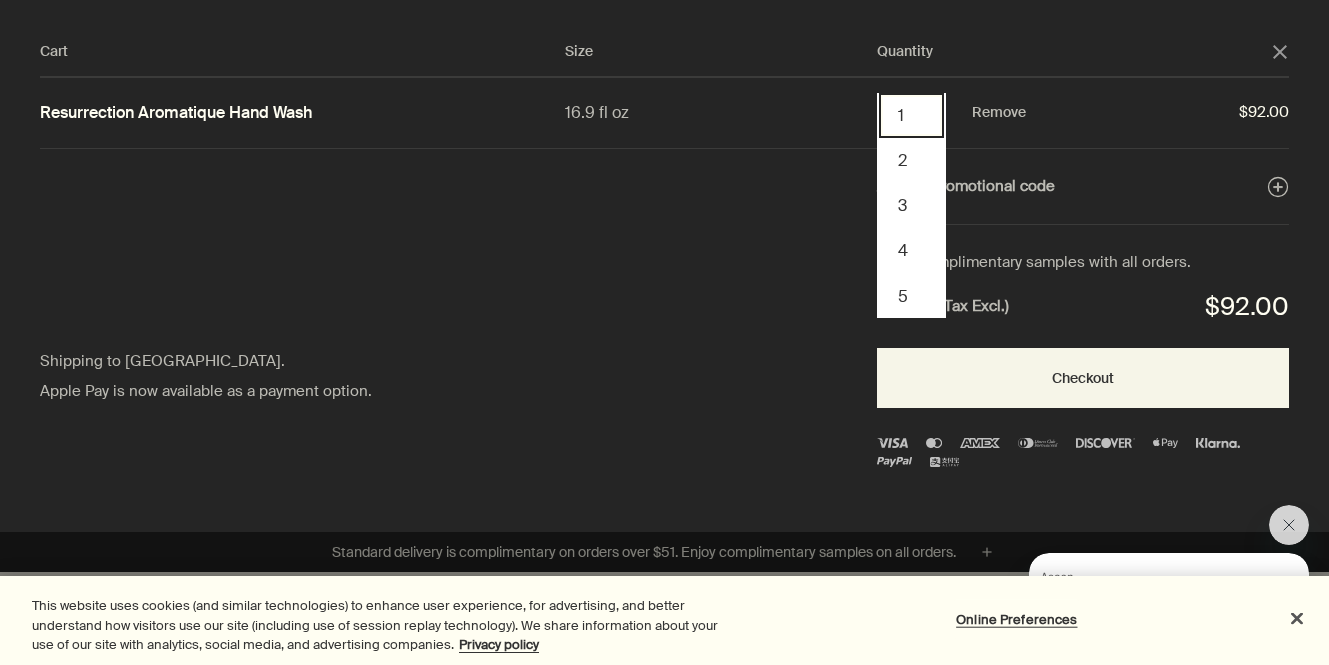 click on "1" at bounding box center (911, 115) 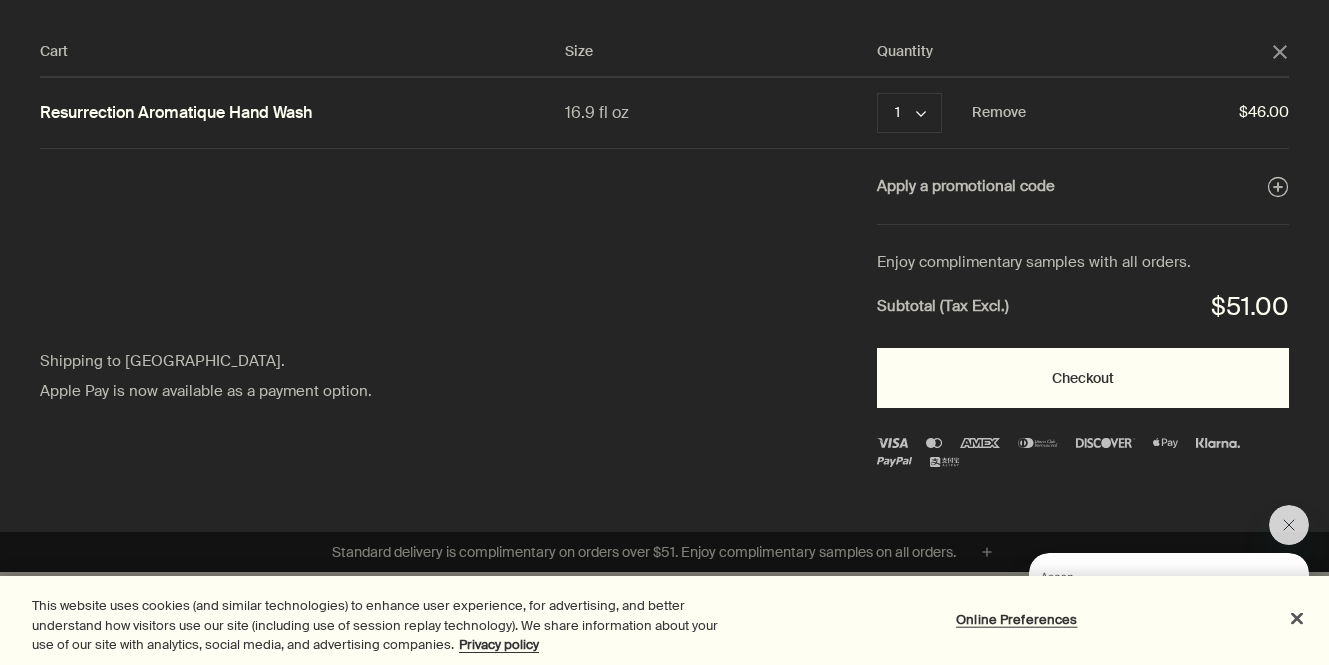 click on "Checkout" at bounding box center [1083, 378] 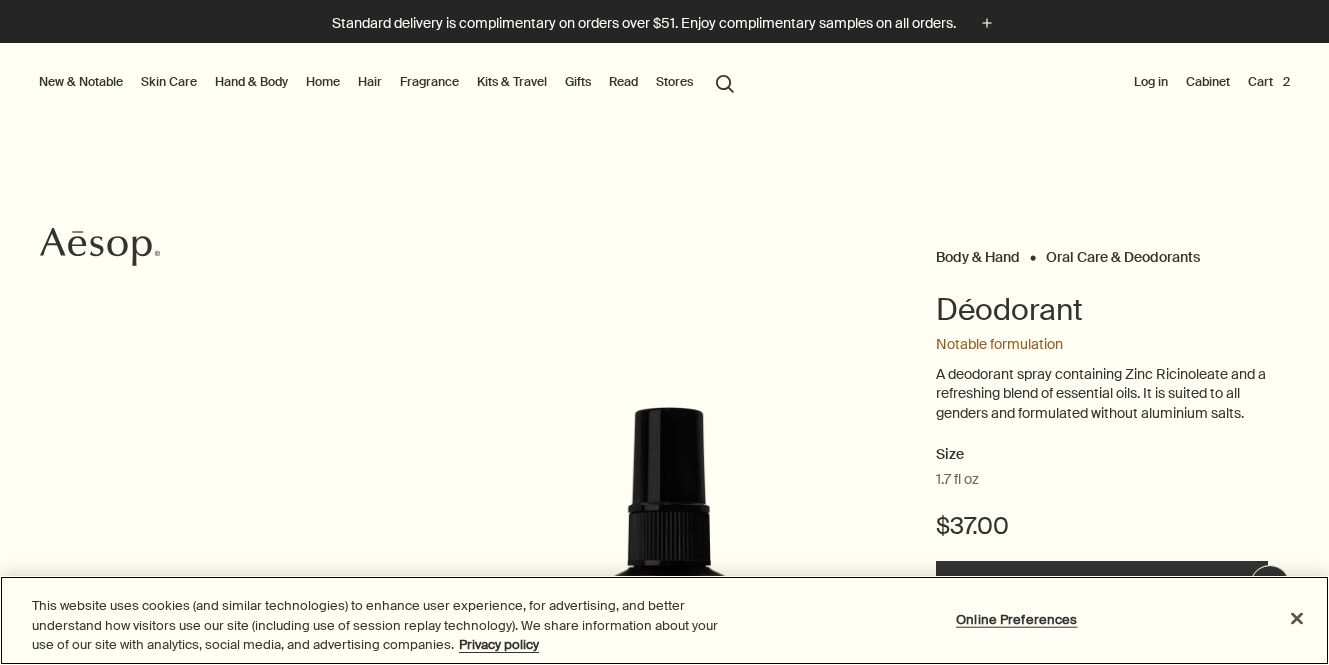 scroll, scrollTop: 0, scrollLeft: 0, axis: both 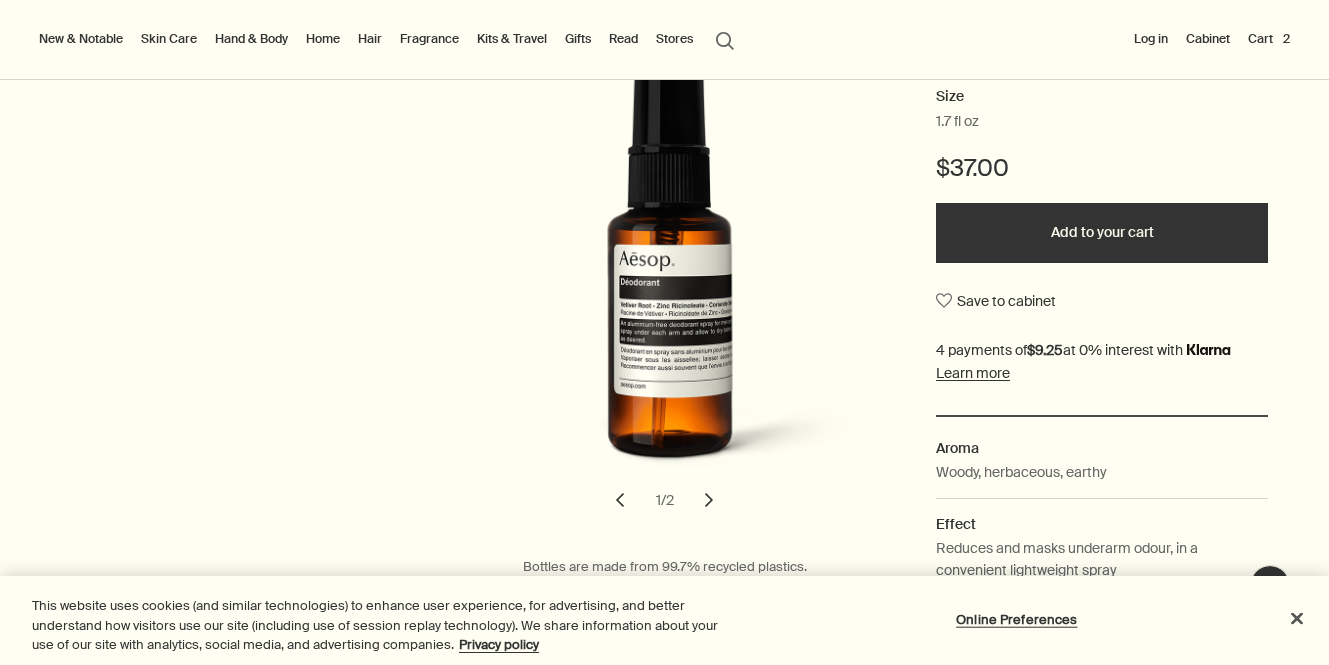 click on "chevron" at bounding box center [709, 500] 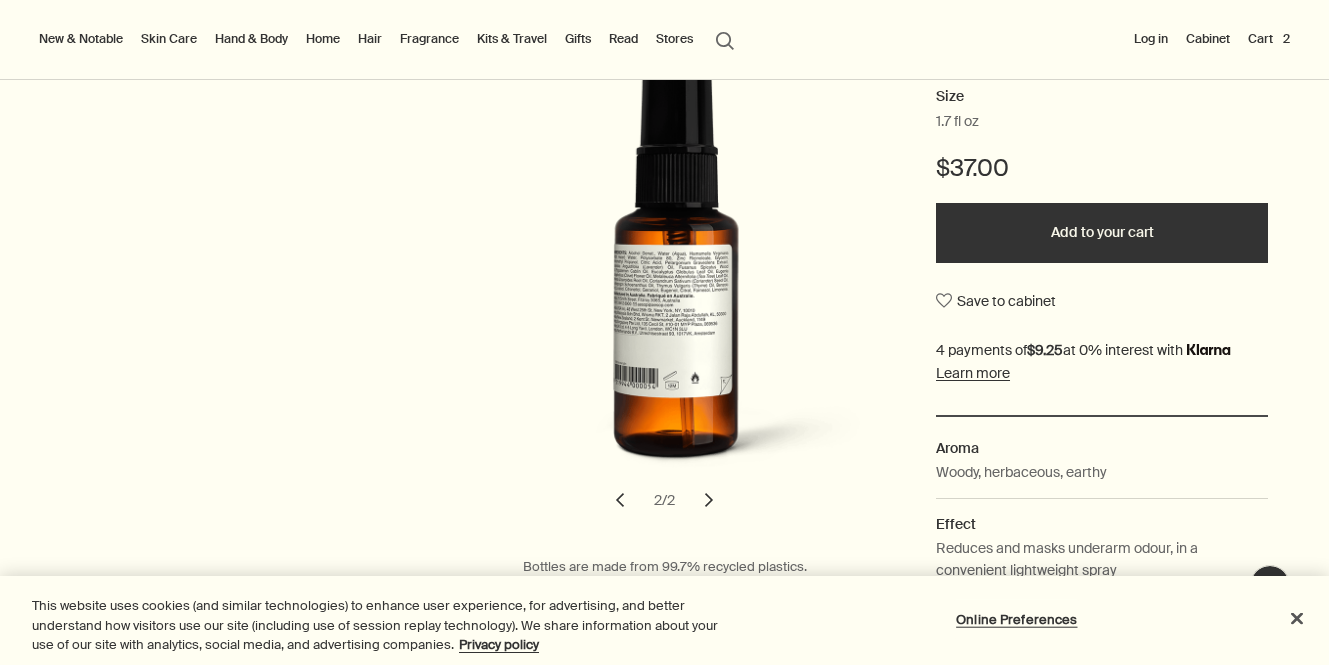 click on "chevron" at bounding box center (709, 500) 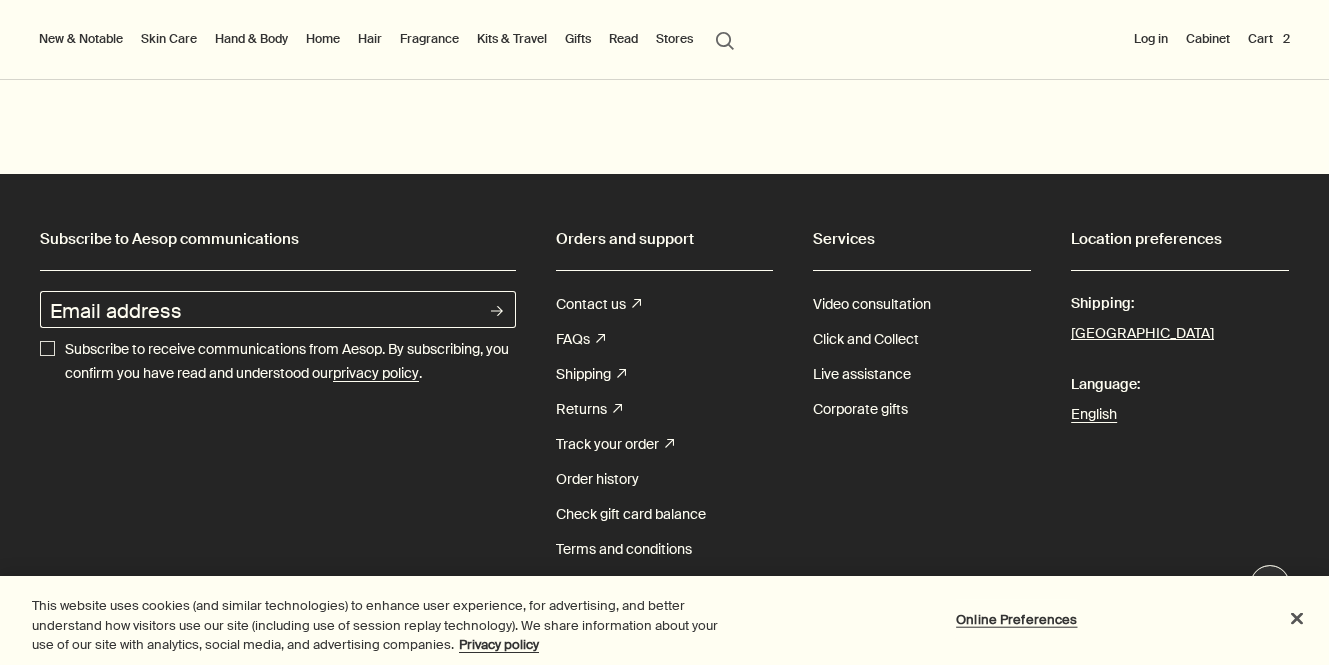 scroll, scrollTop: 3597, scrollLeft: 0, axis: vertical 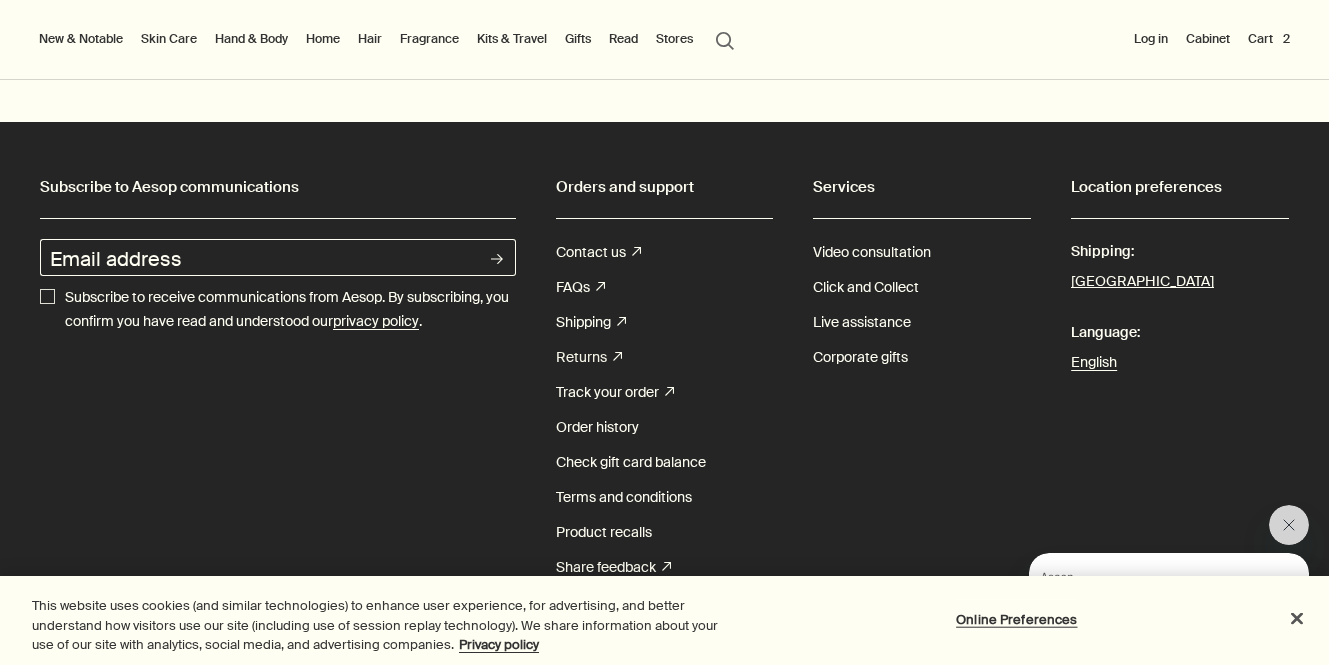 click on "Returns   rightUpArrow" at bounding box center (589, 357) 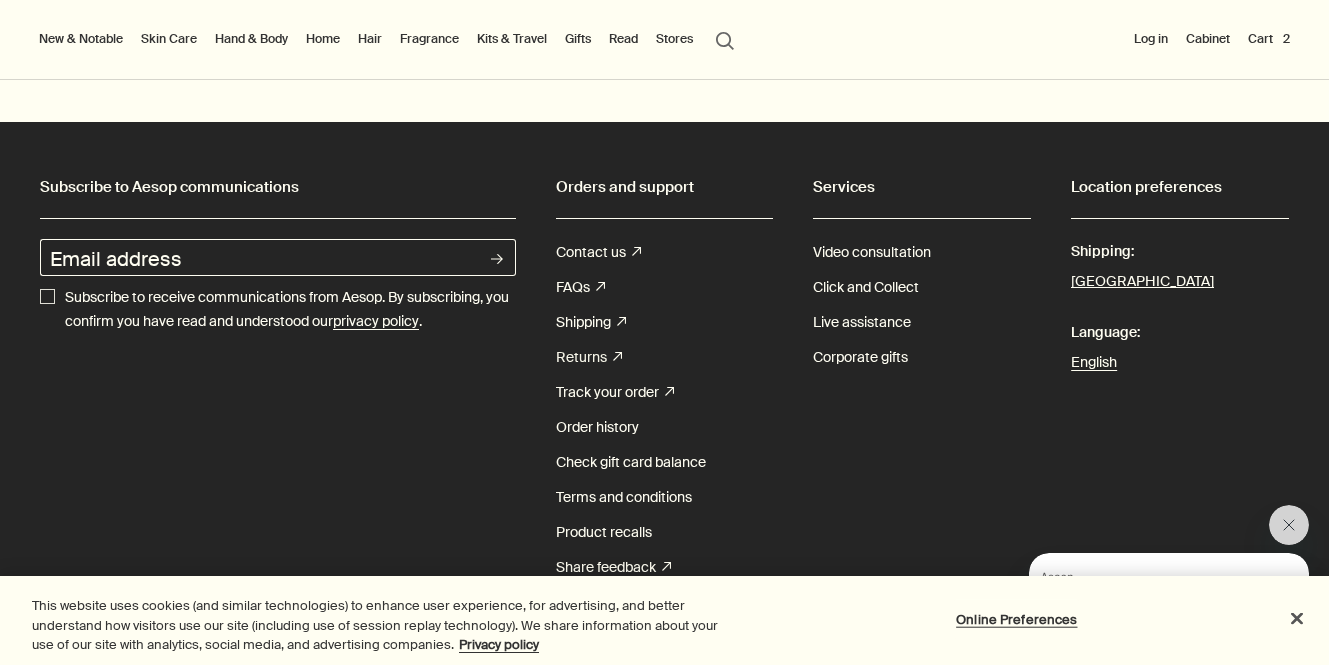 click on "Returns   rightUpArrow" at bounding box center [589, 357] 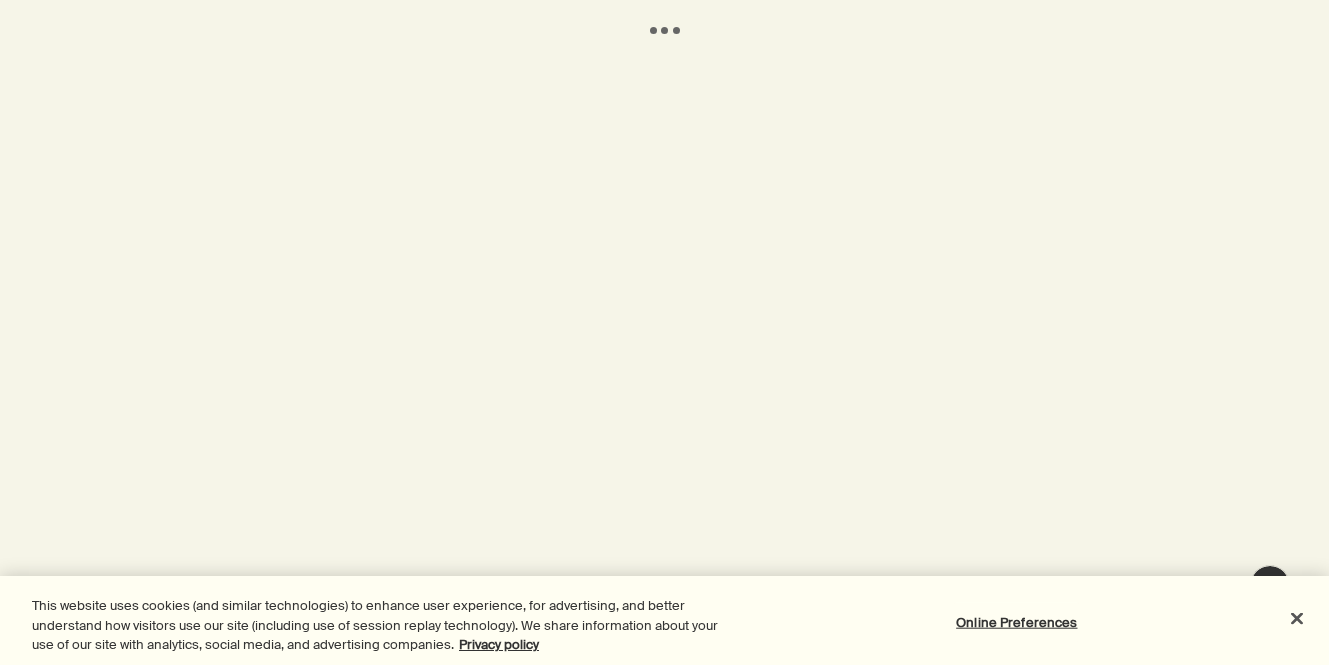 scroll, scrollTop: 0, scrollLeft: 0, axis: both 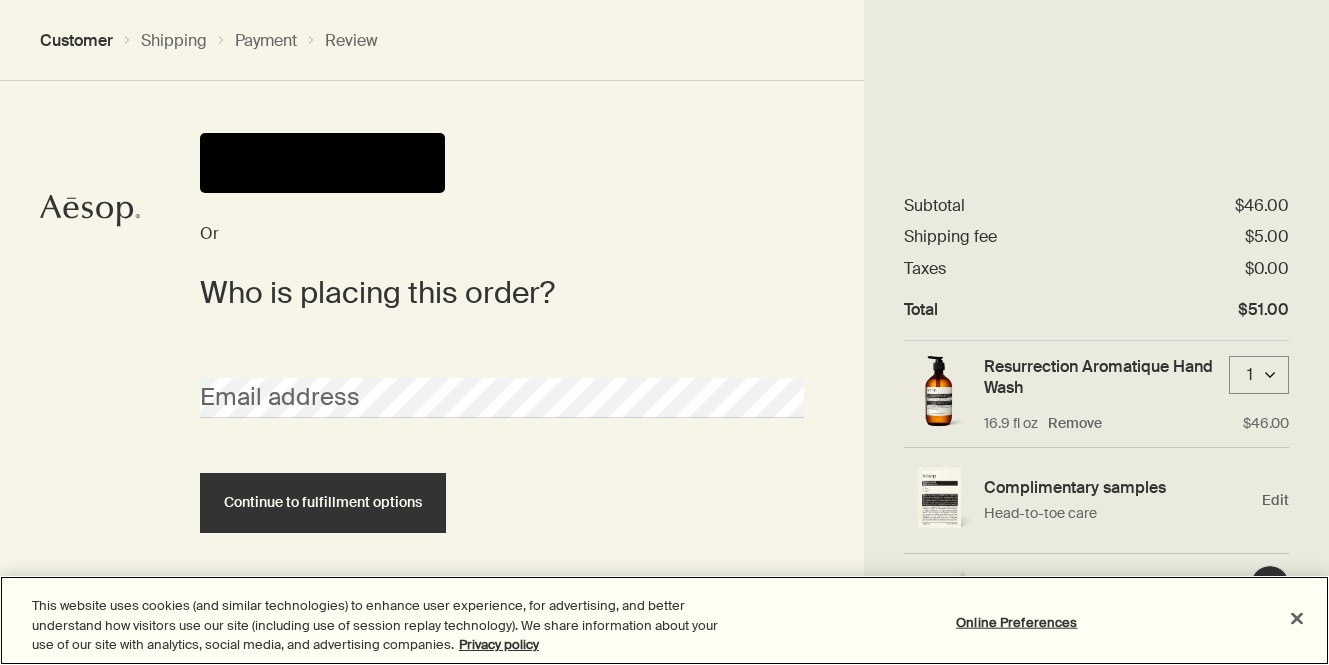 click at bounding box center (1297, 618) 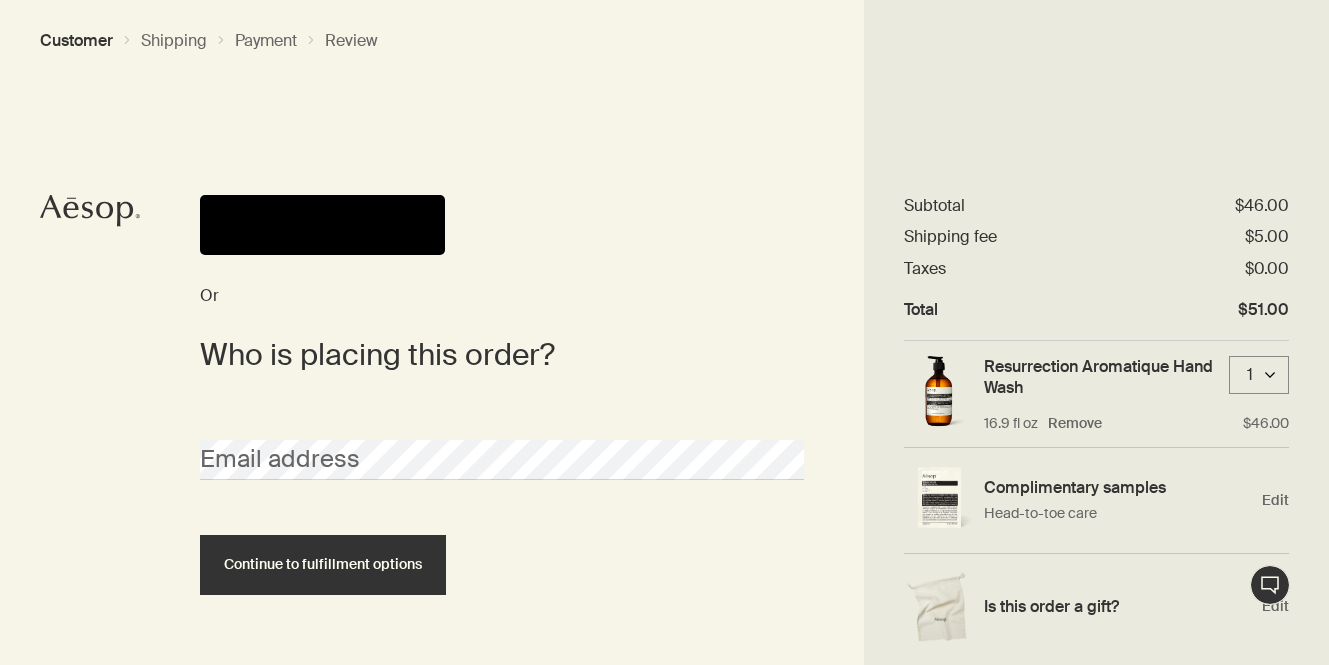 scroll, scrollTop: 0, scrollLeft: 0, axis: both 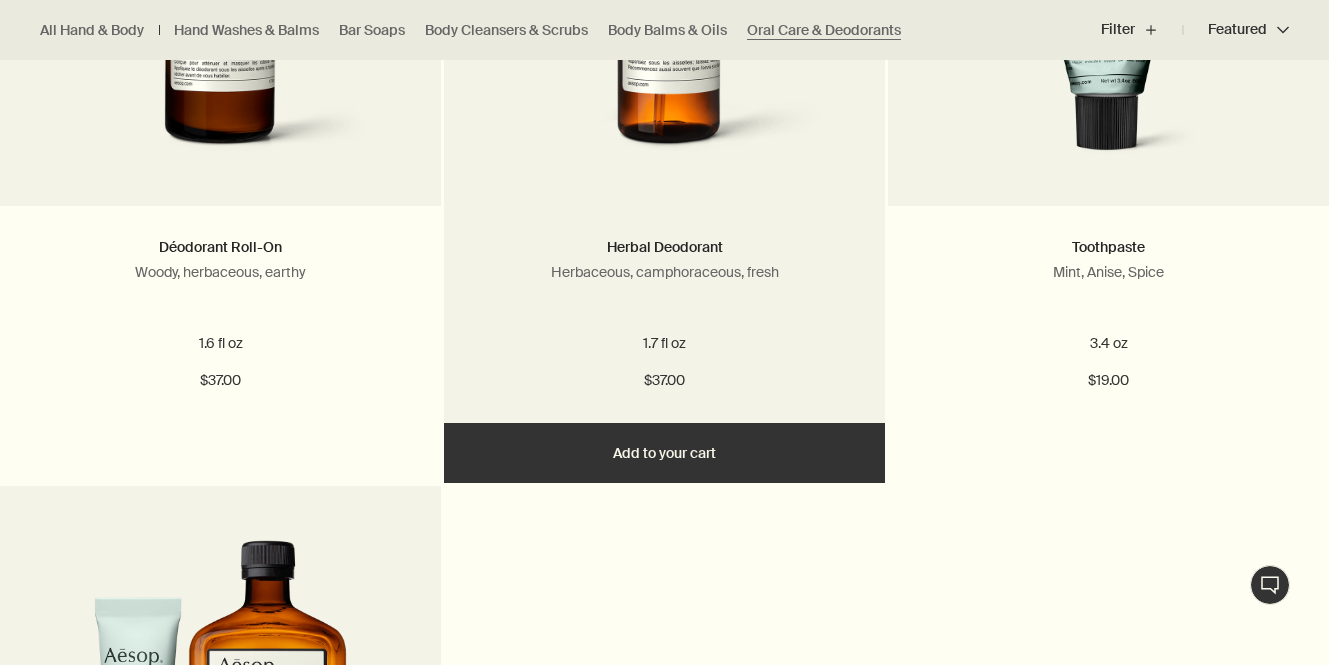 click on "Add Add to your cart" at bounding box center [664, 453] 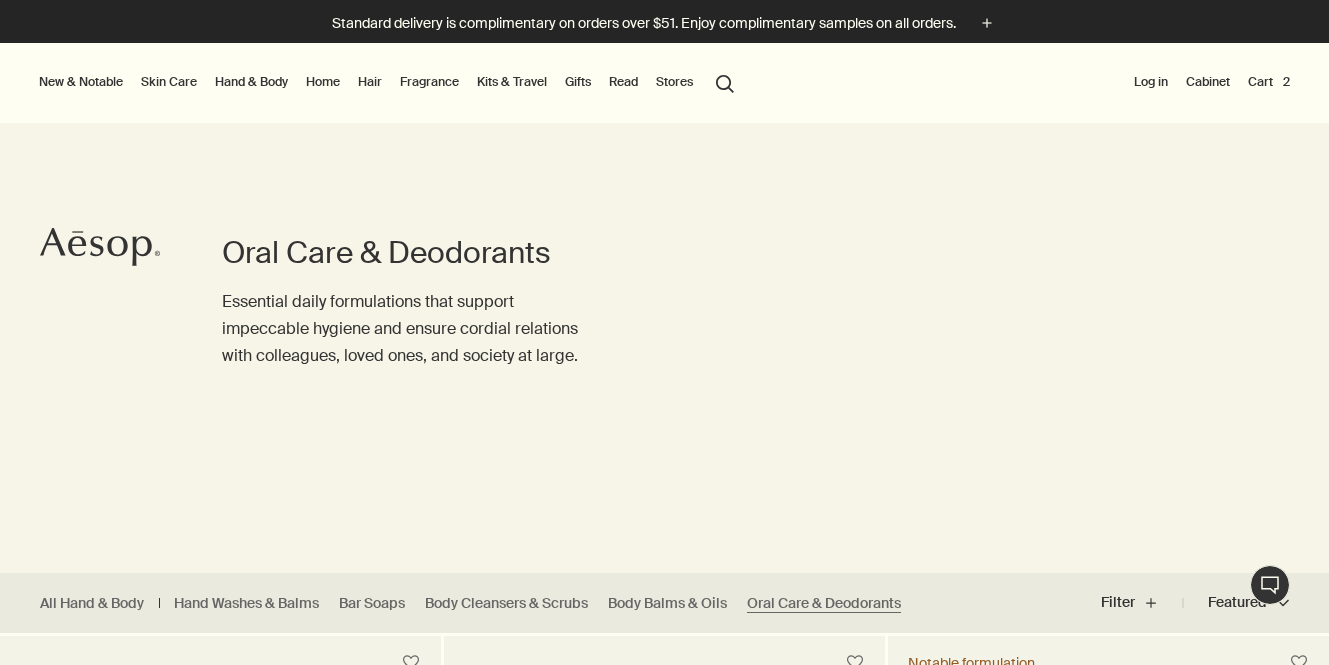 scroll, scrollTop: 0, scrollLeft: 0, axis: both 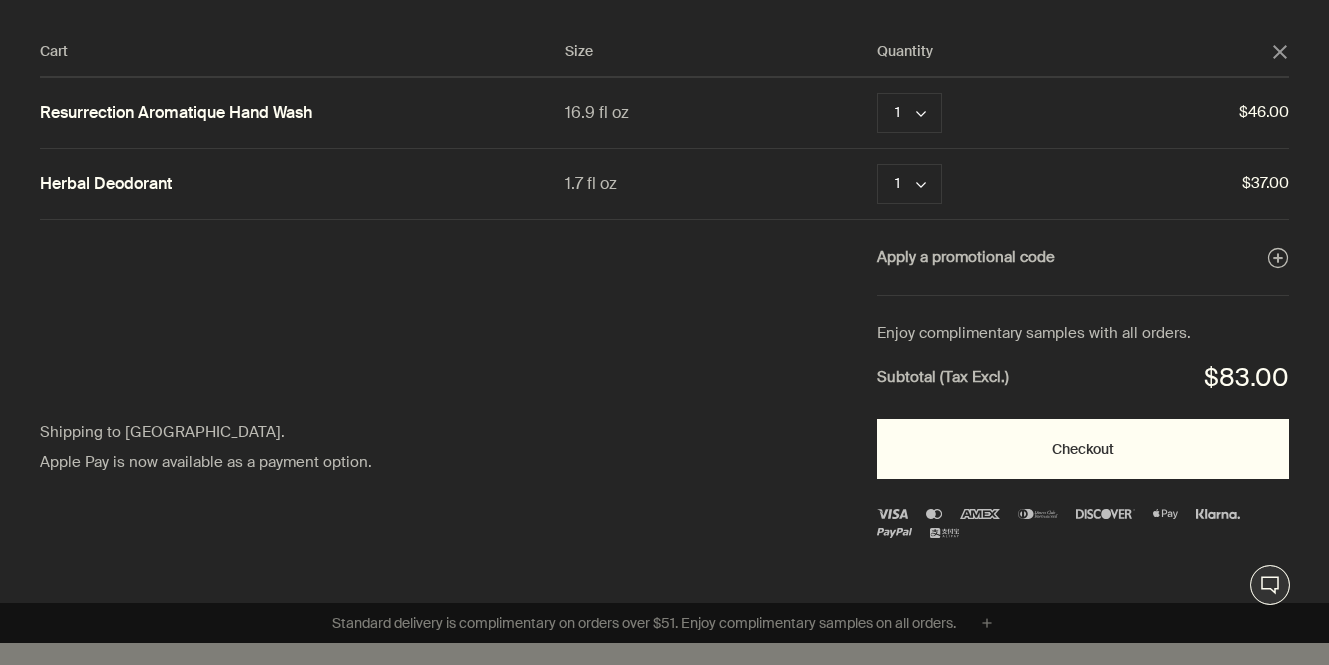 click on "Checkout" at bounding box center [1083, 449] 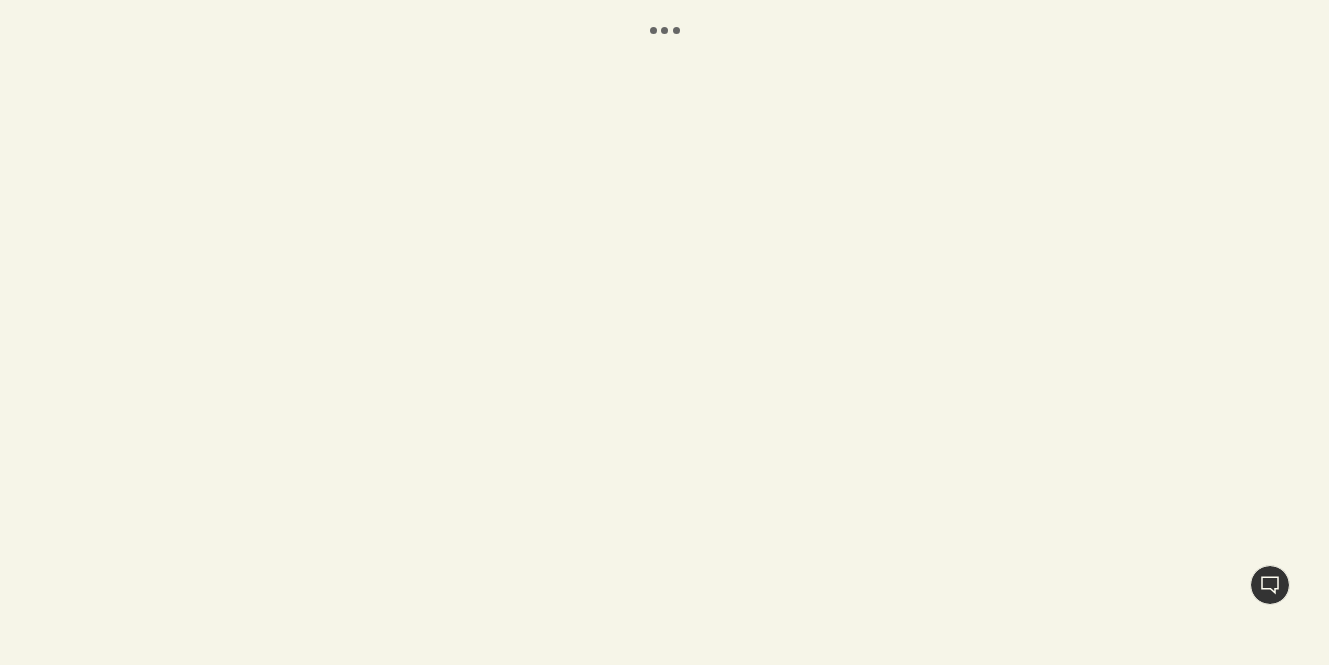 scroll, scrollTop: 0, scrollLeft: 0, axis: both 